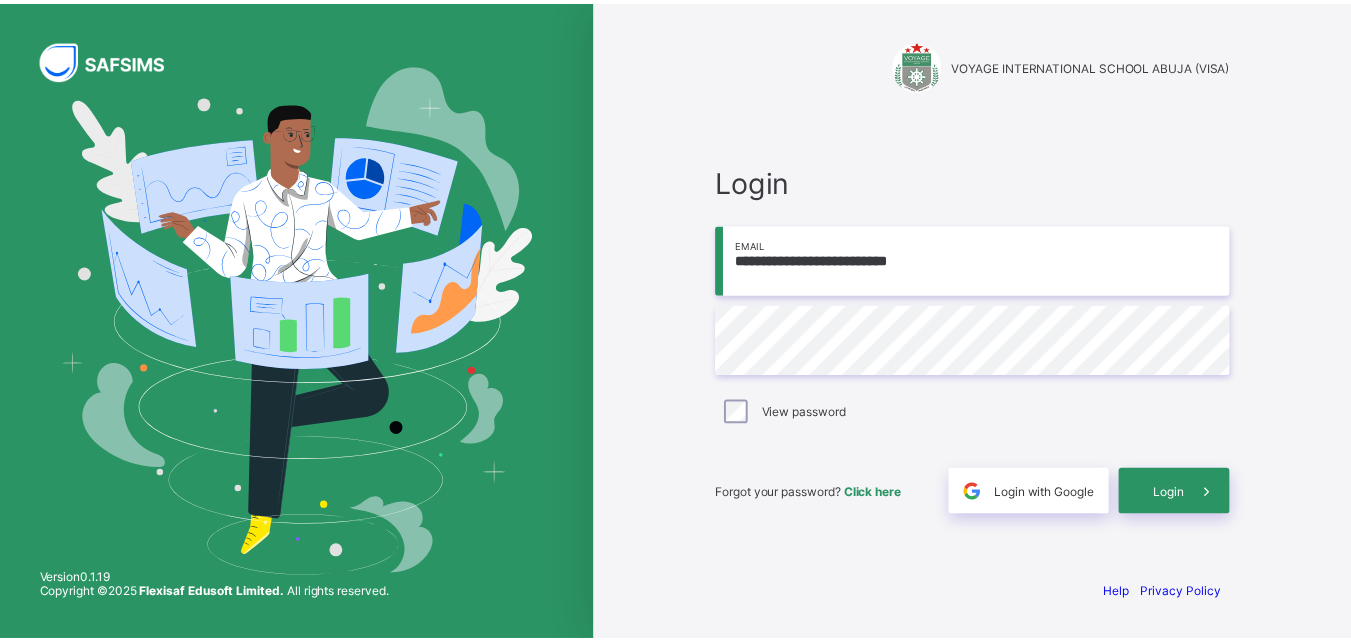 scroll, scrollTop: 0, scrollLeft: 0, axis: both 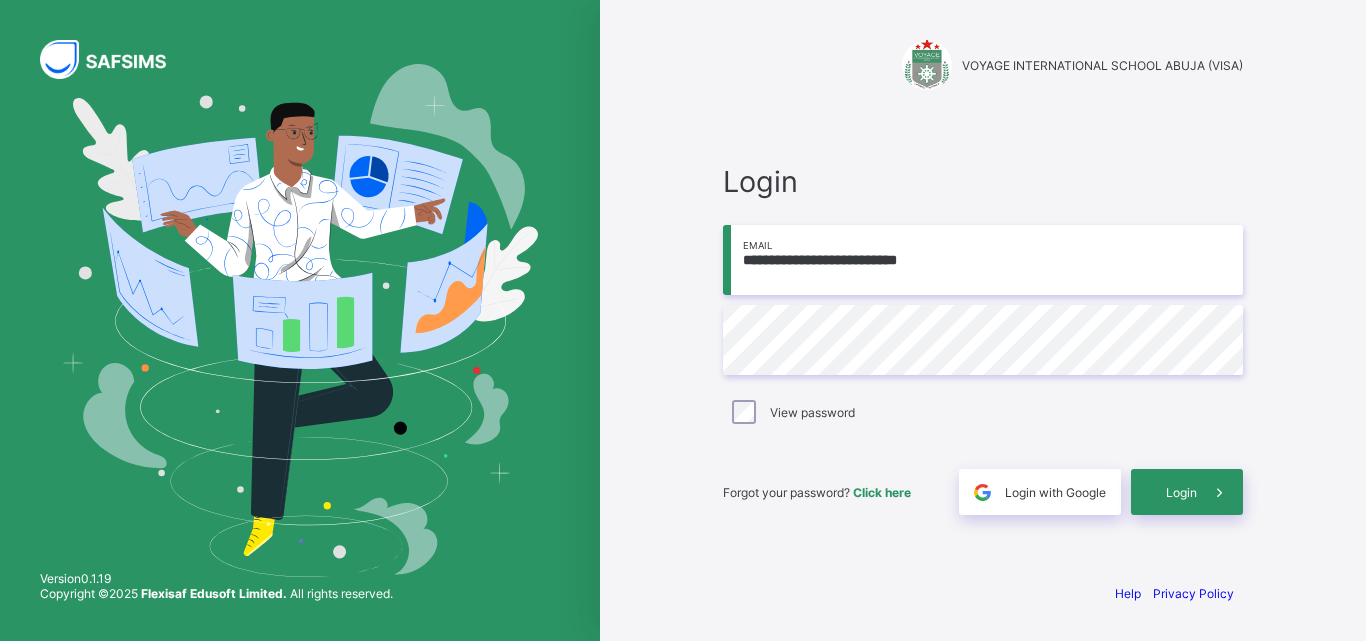 type on "**********" 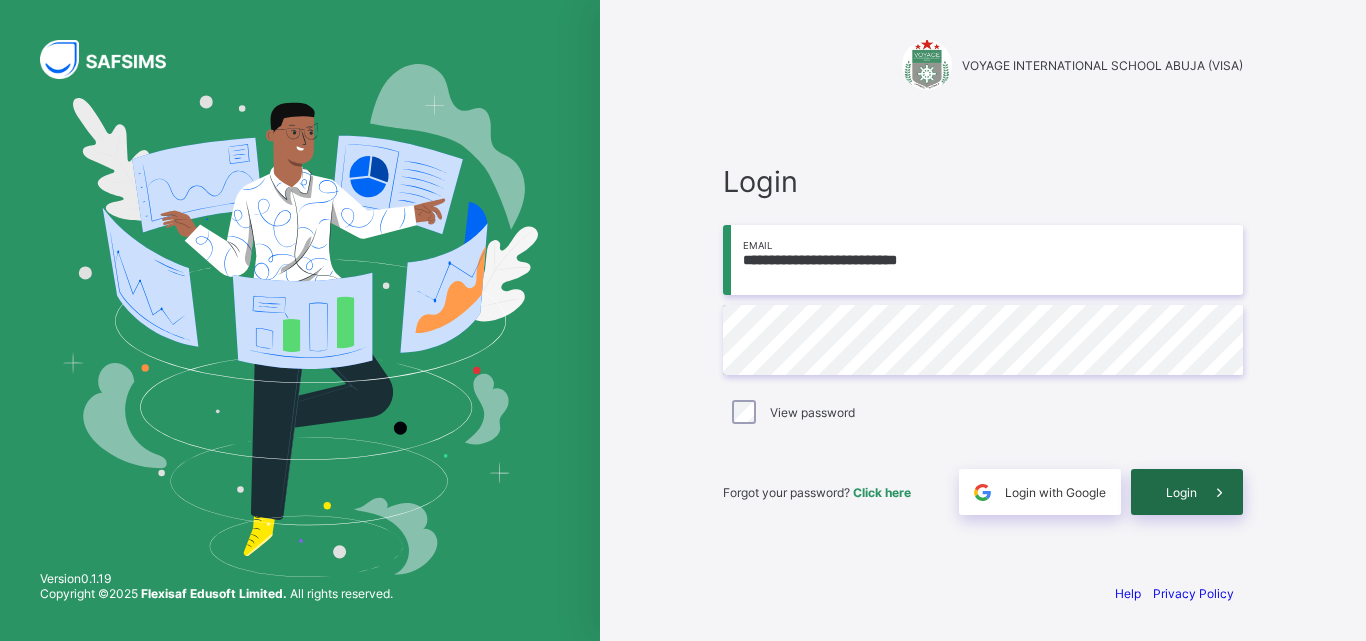 click at bounding box center (1220, 492) 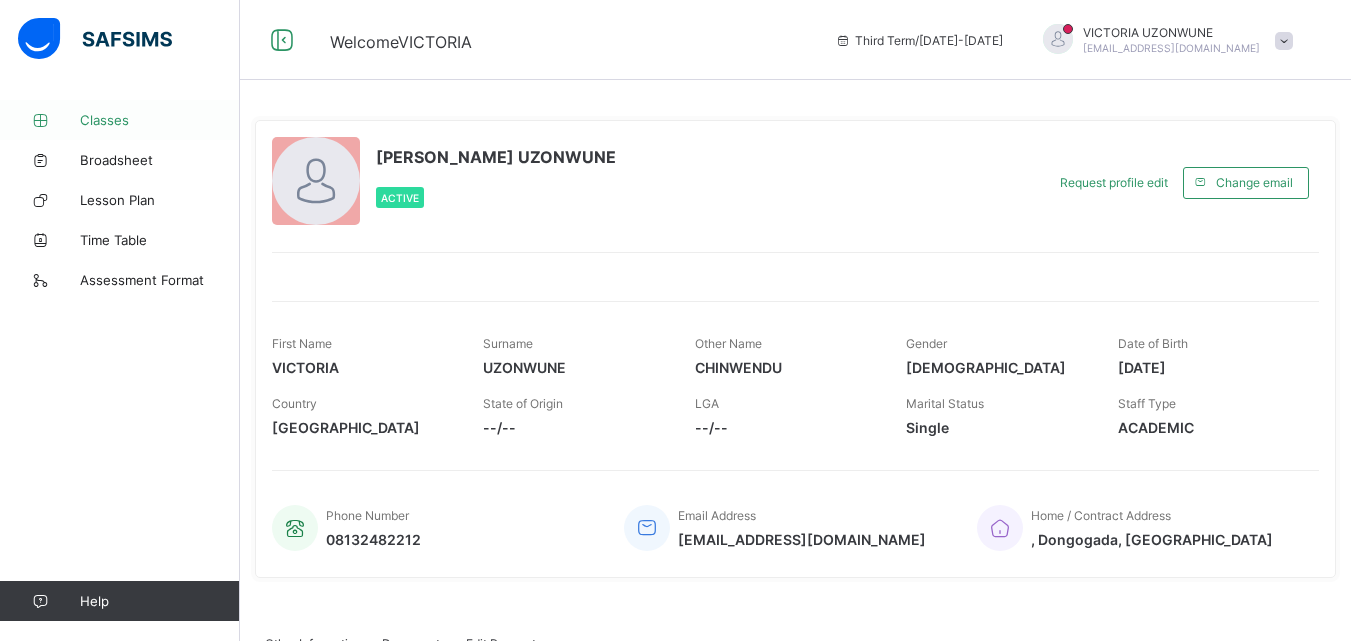 click on "Classes" at bounding box center [160, 120] 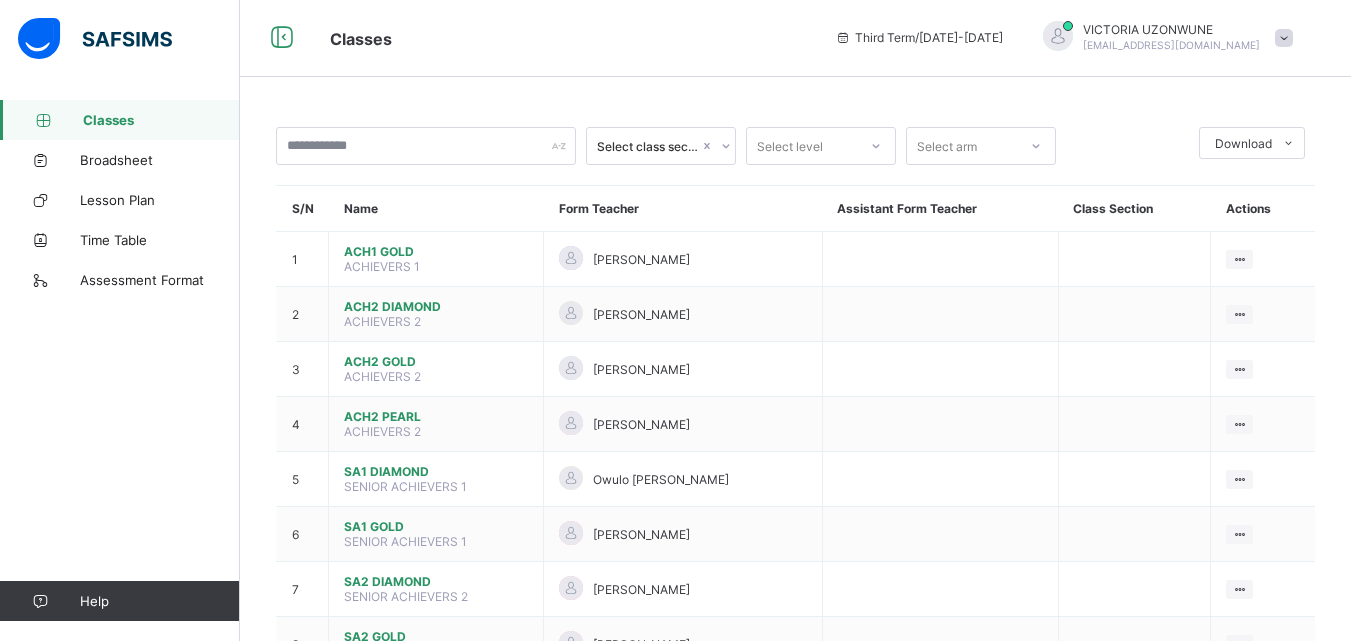 scroll, scrollTop: 143, scrollLeft: 0, axis: vertical 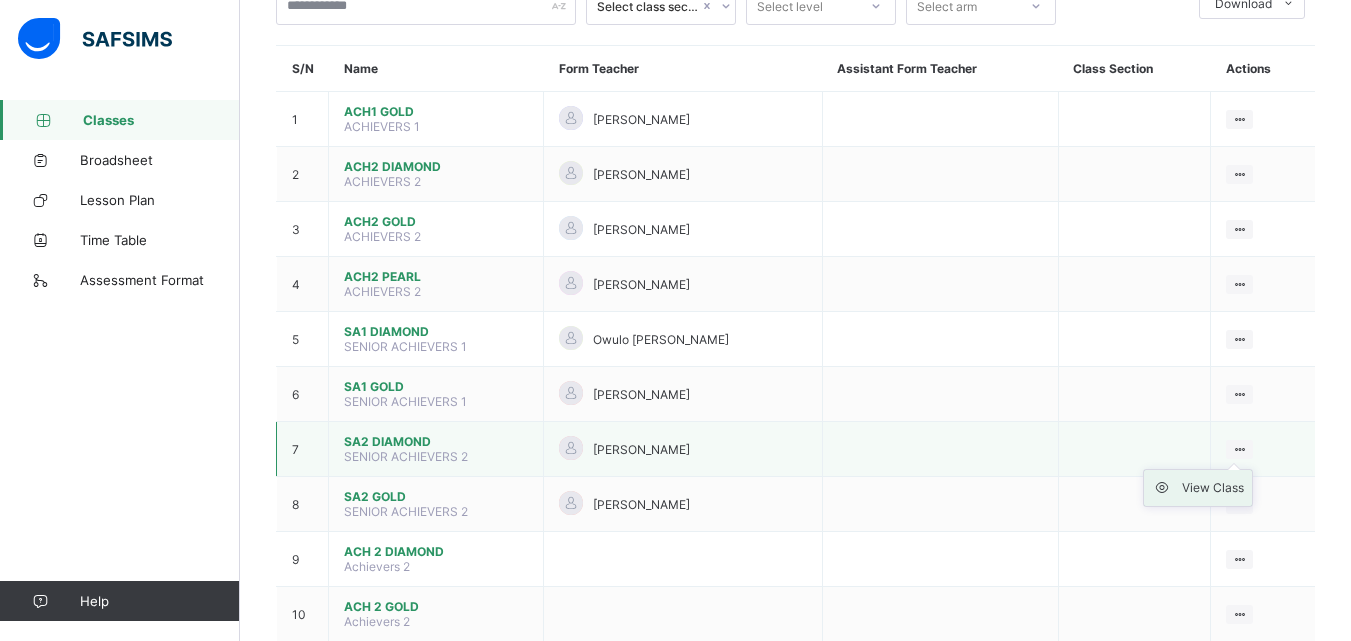 click on "View Class" at bounding box center (1213, 488) 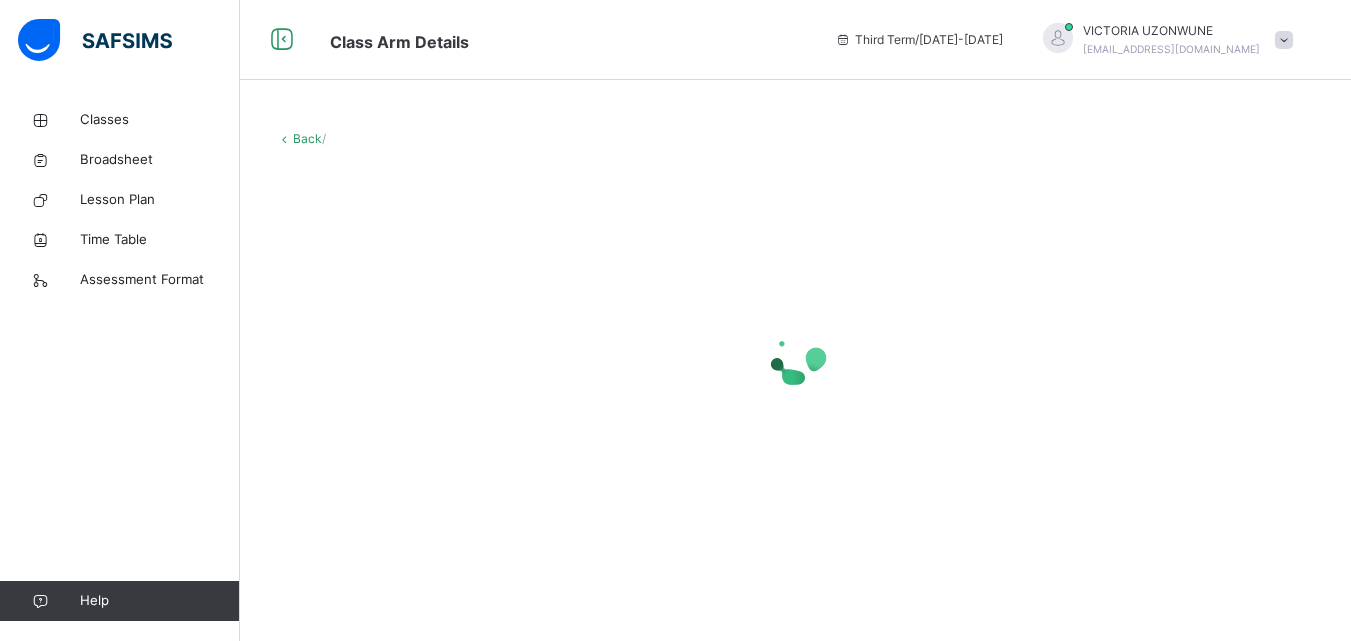 scroll, scrollTop: 0, scrollLeft: 0, axis: both 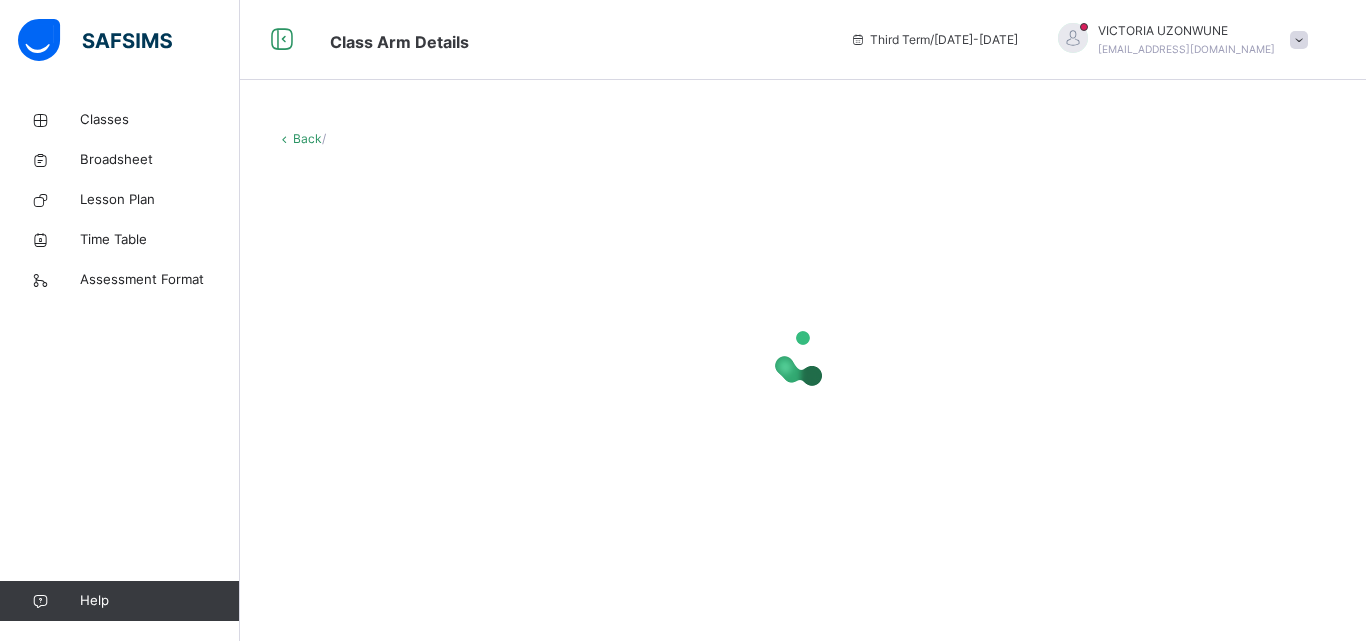 click at bounding box center (803, 358) 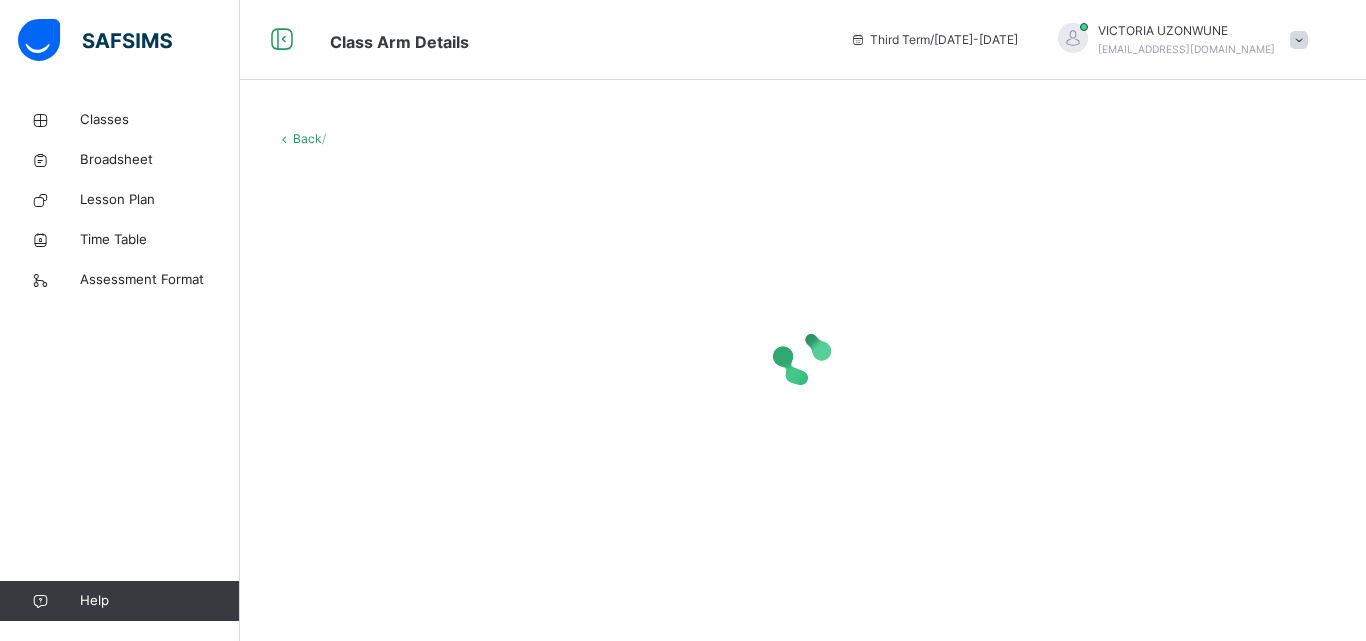 click at bounding box center (803, 358) 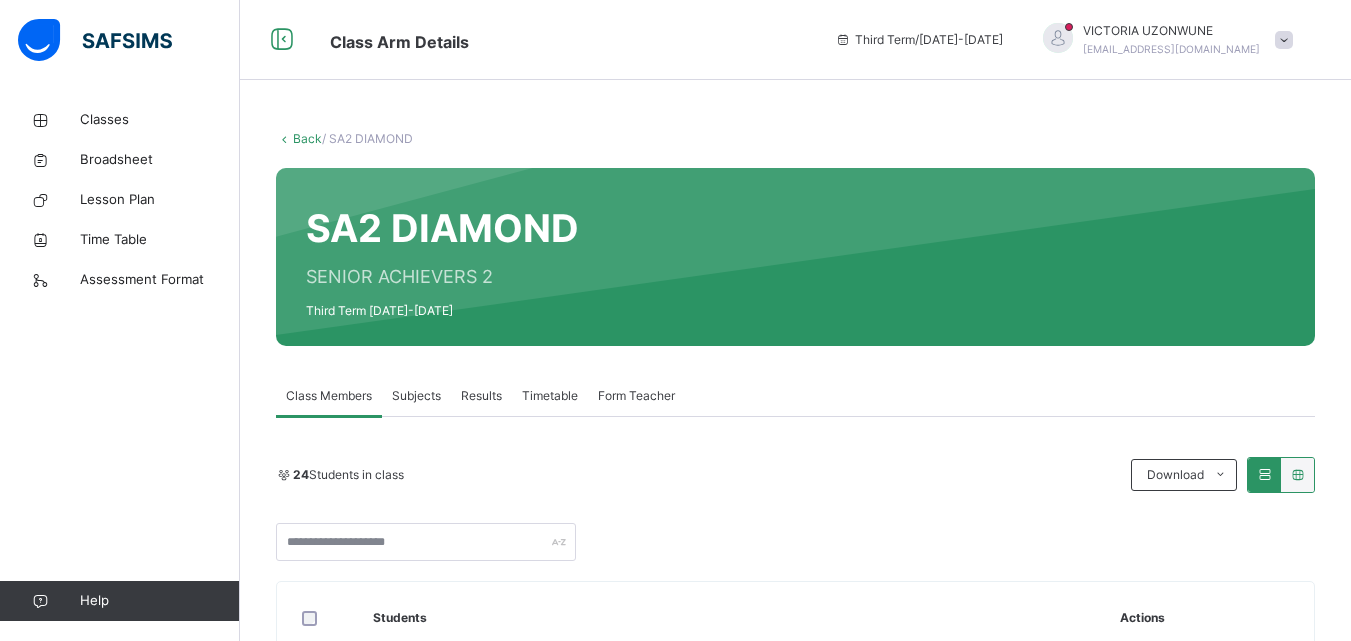 click on "Subjects" at bounding box center [416, 396] 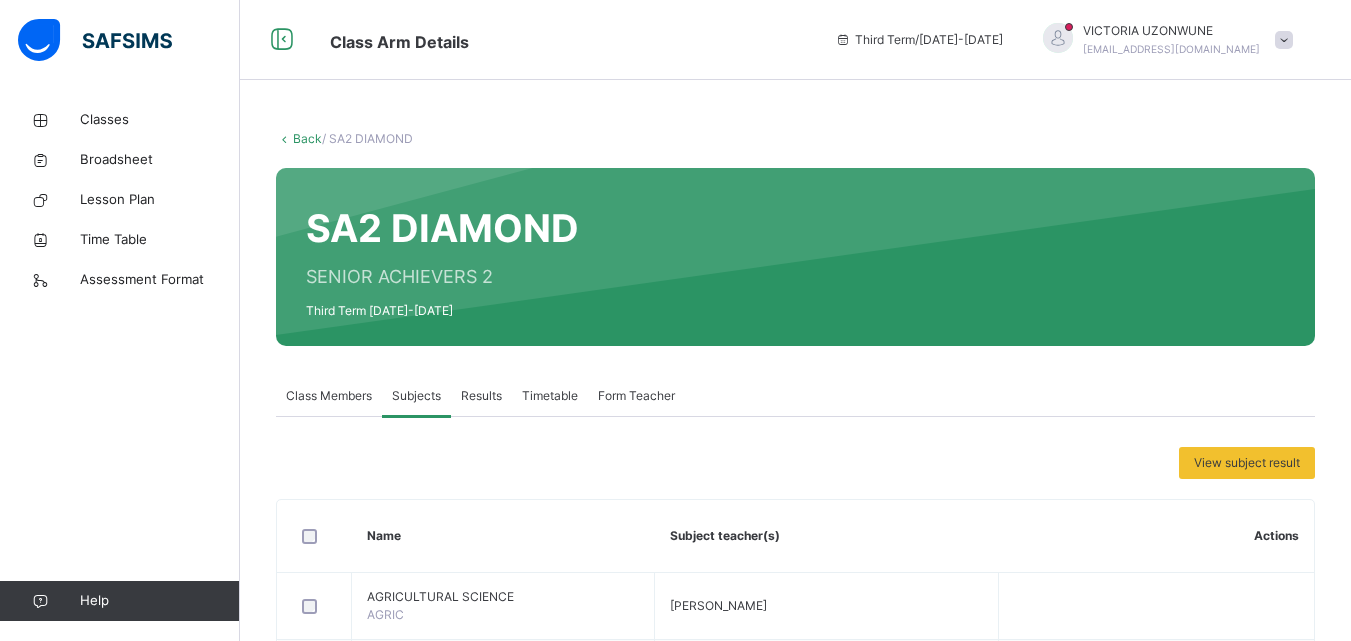 click on "Form Teacher" at bounding box center [636, 396] 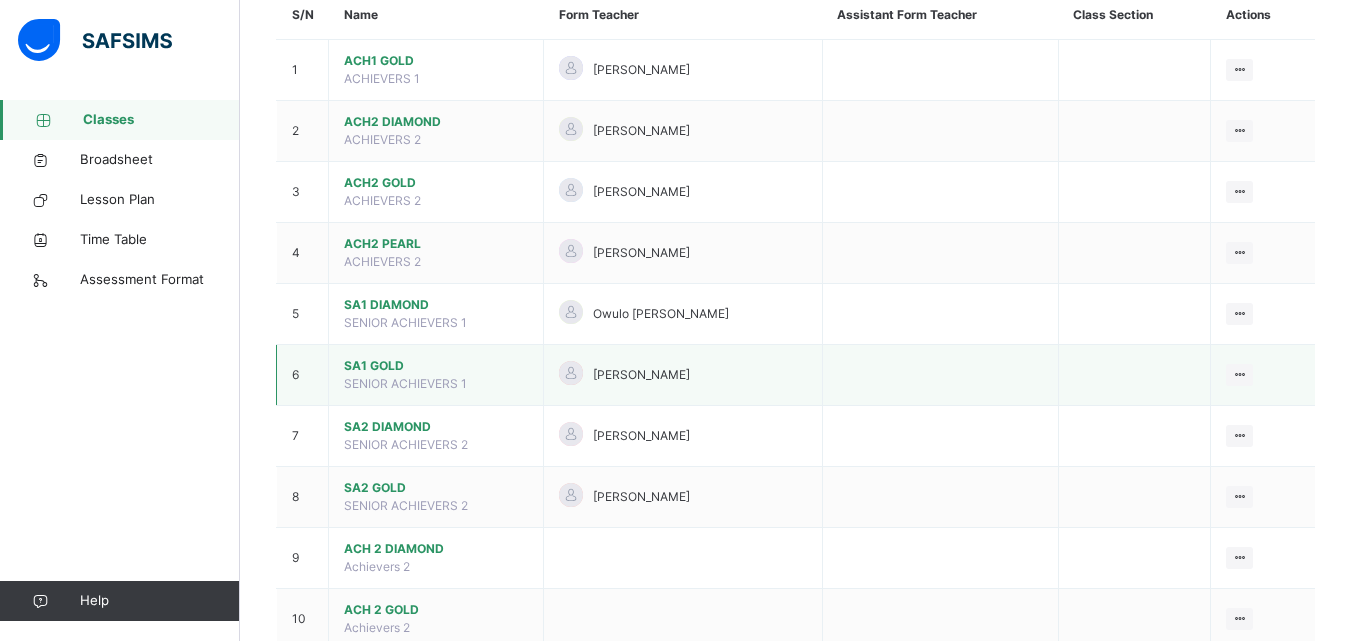 scroll, scrollTop: 229, scrollLeft: 0, axis: vertical 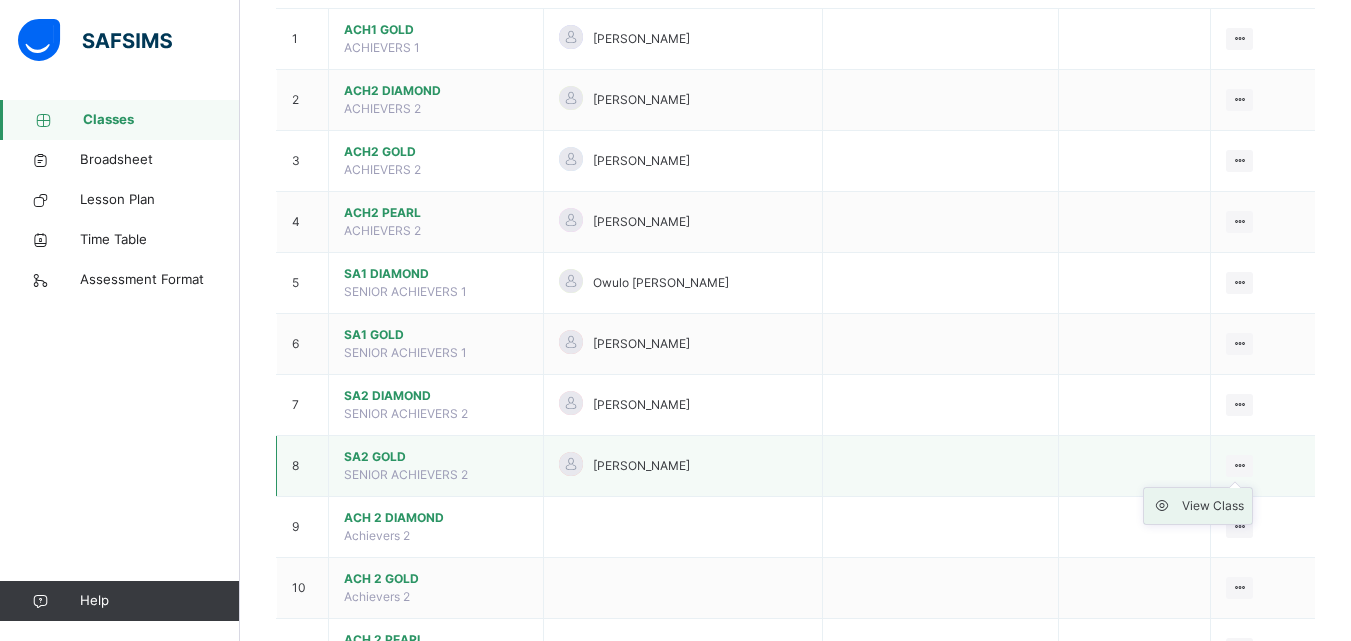 click on "View Class" at bounding box center (1213, 506) 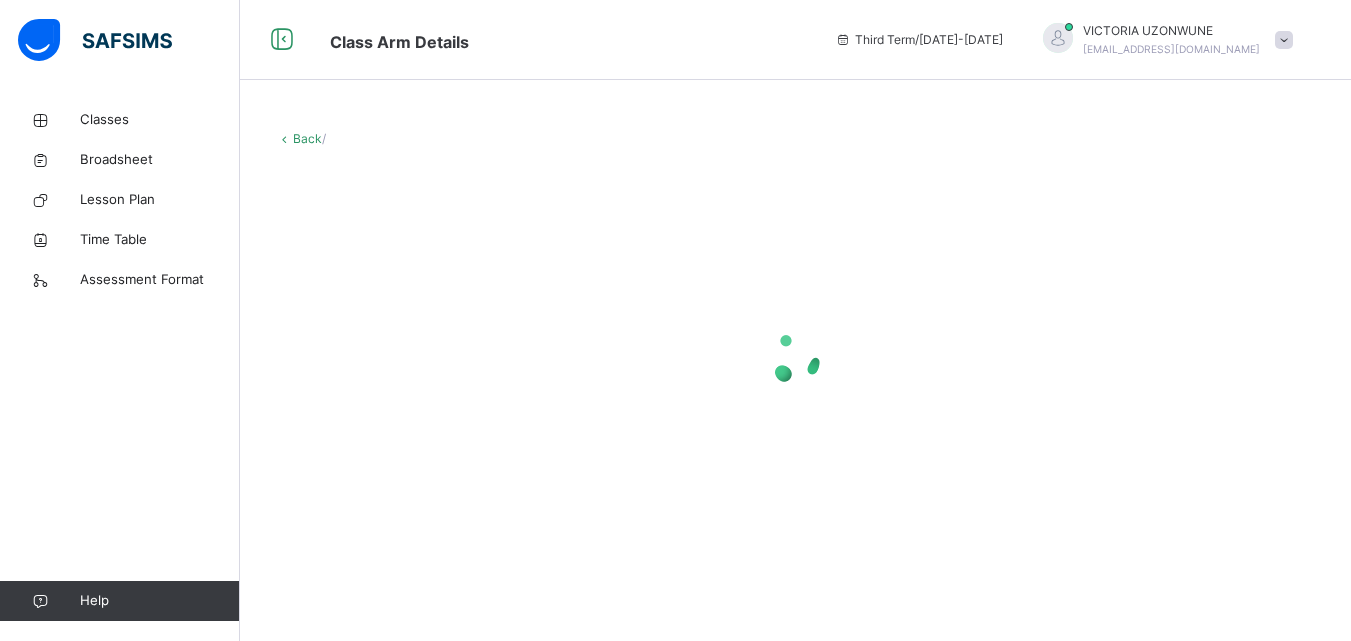 scroll, scrollTop: 0, scrollLeft: 0, axis: both 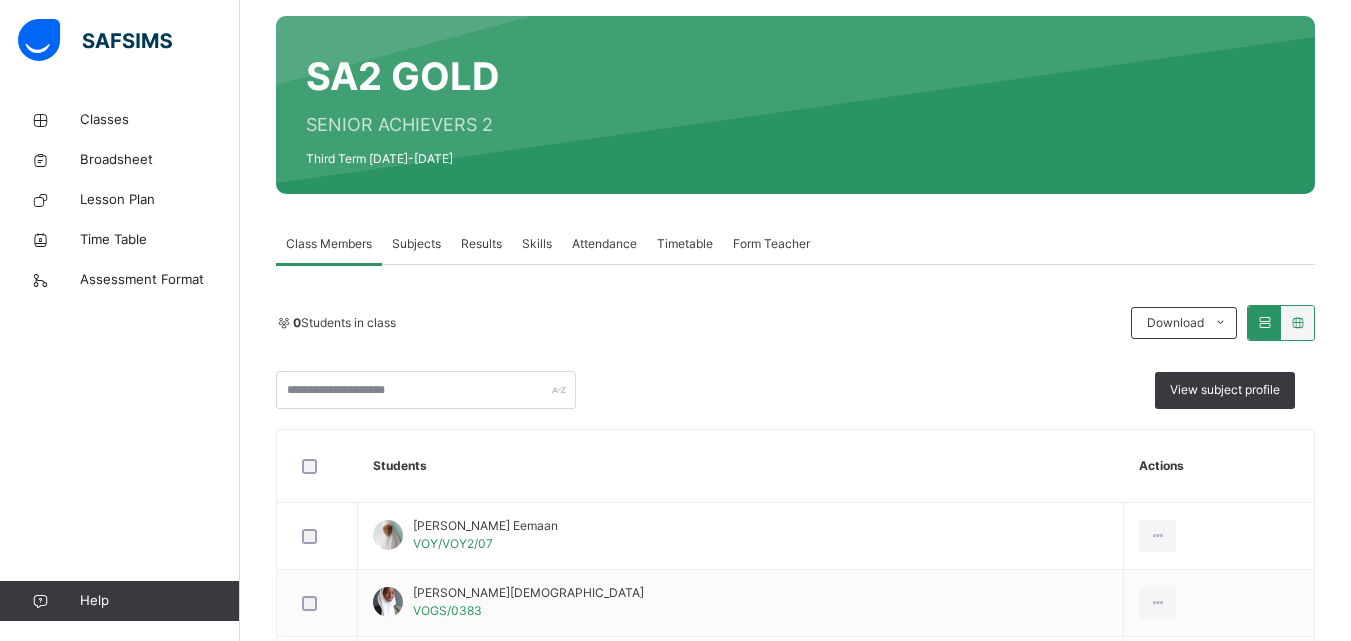 click on "Attendance" at bounding box center (604, 244) 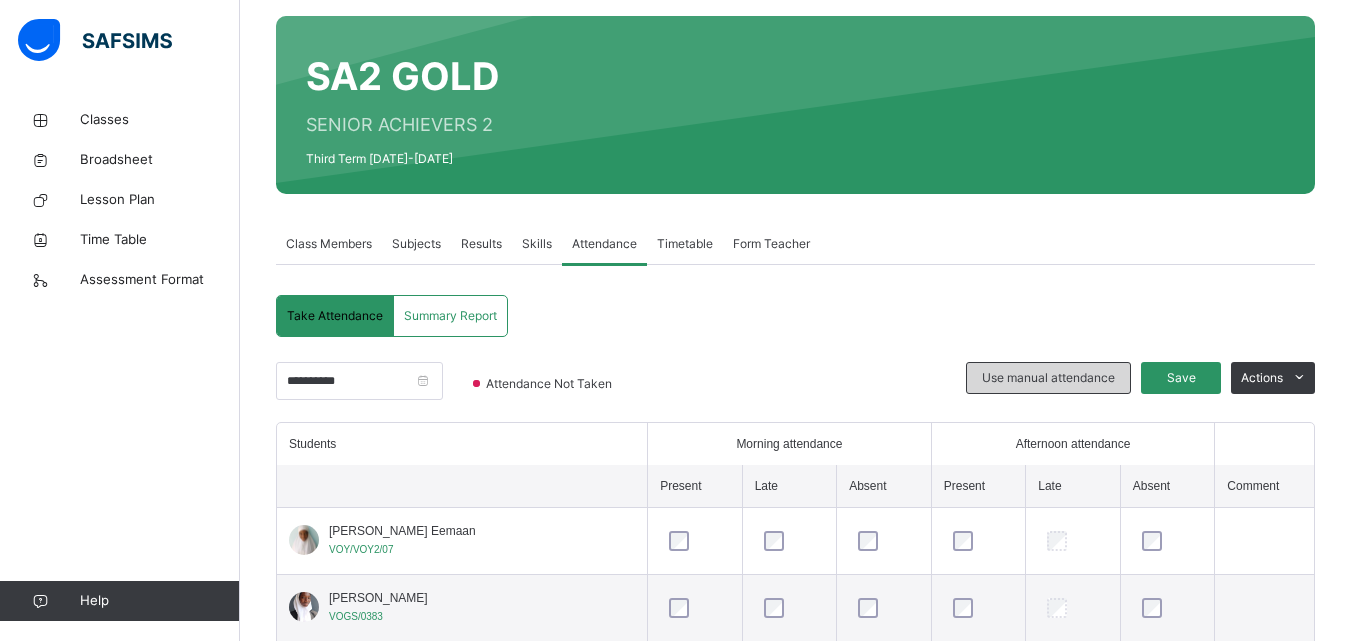 click on "Use manual attendance" at bounding box center [1048, 378] 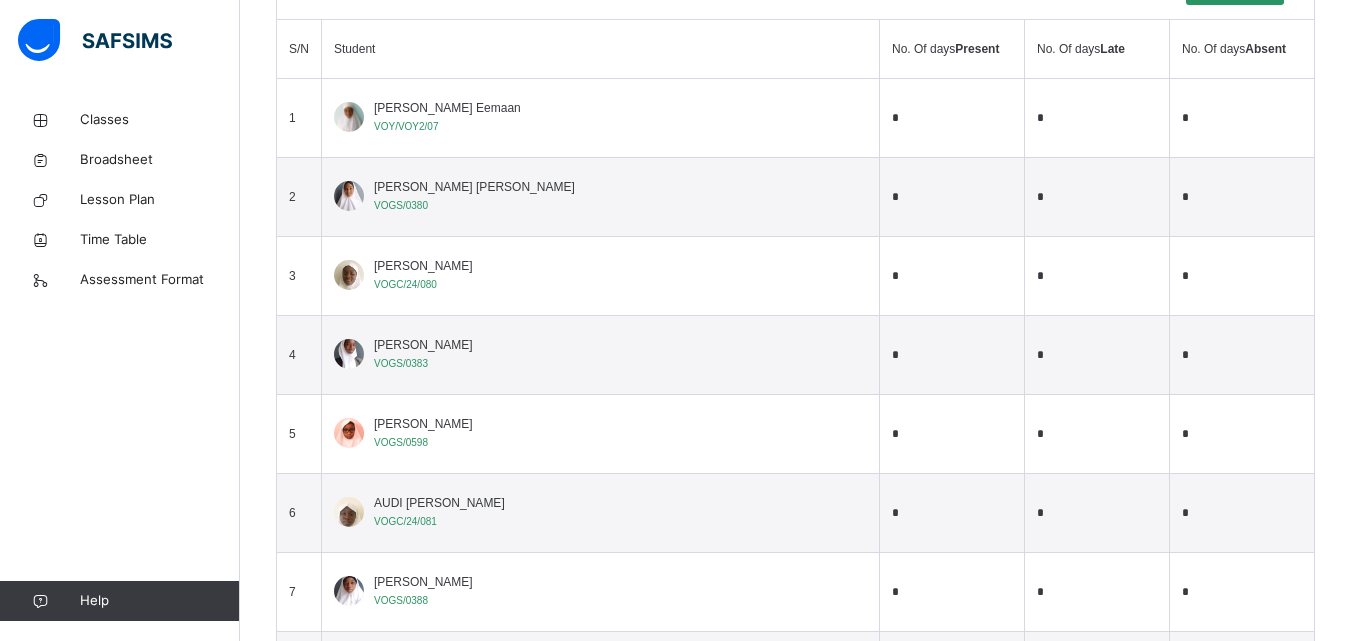 scroll, scrollTop: 674, scrollLeft: 0, axis: vertical 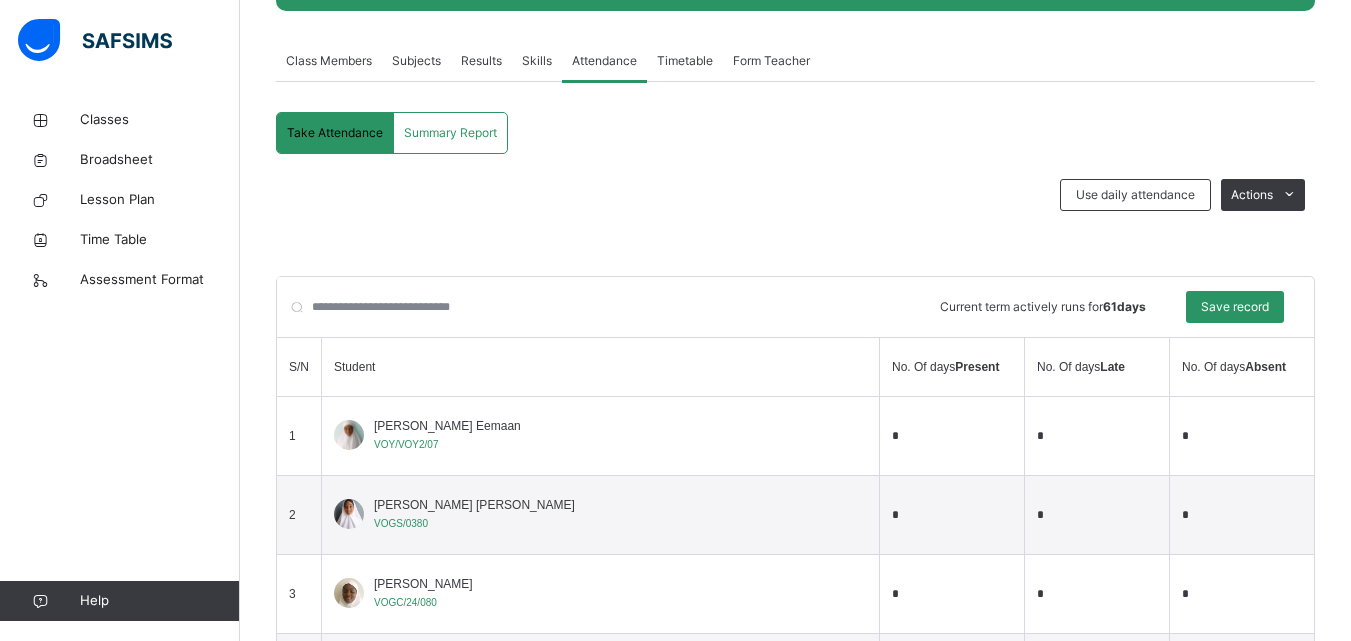 click on "*" at bounding box center (952, 436) 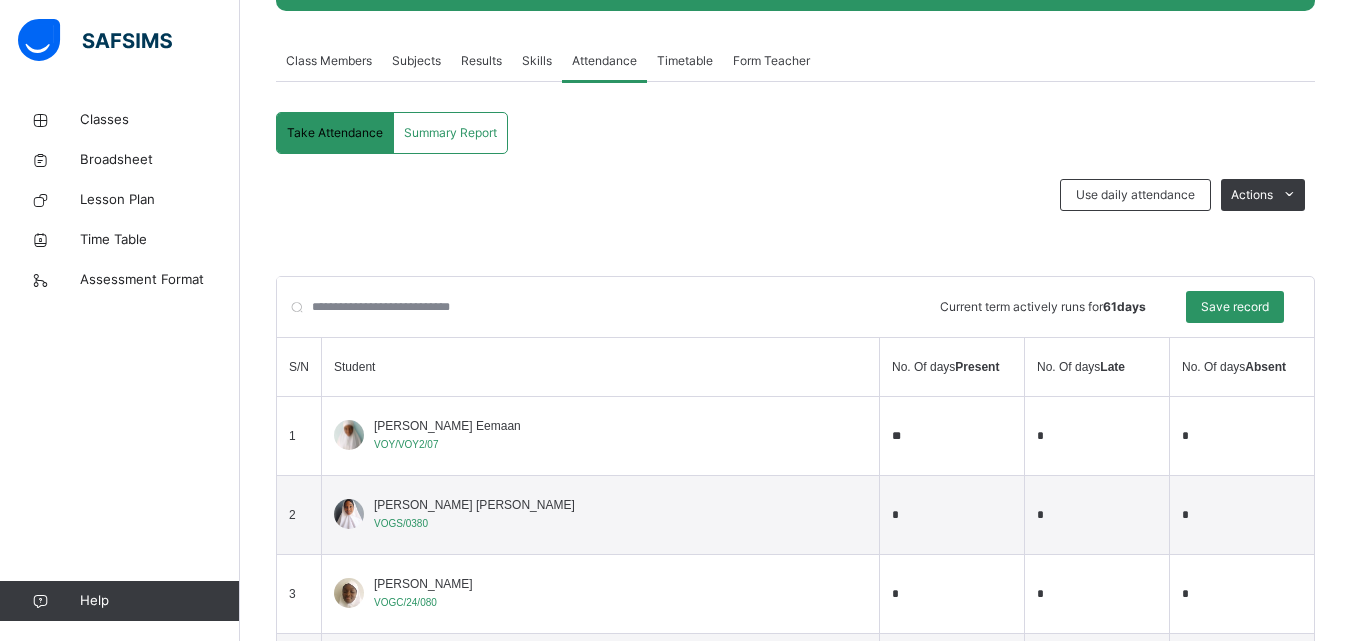 type on "**" 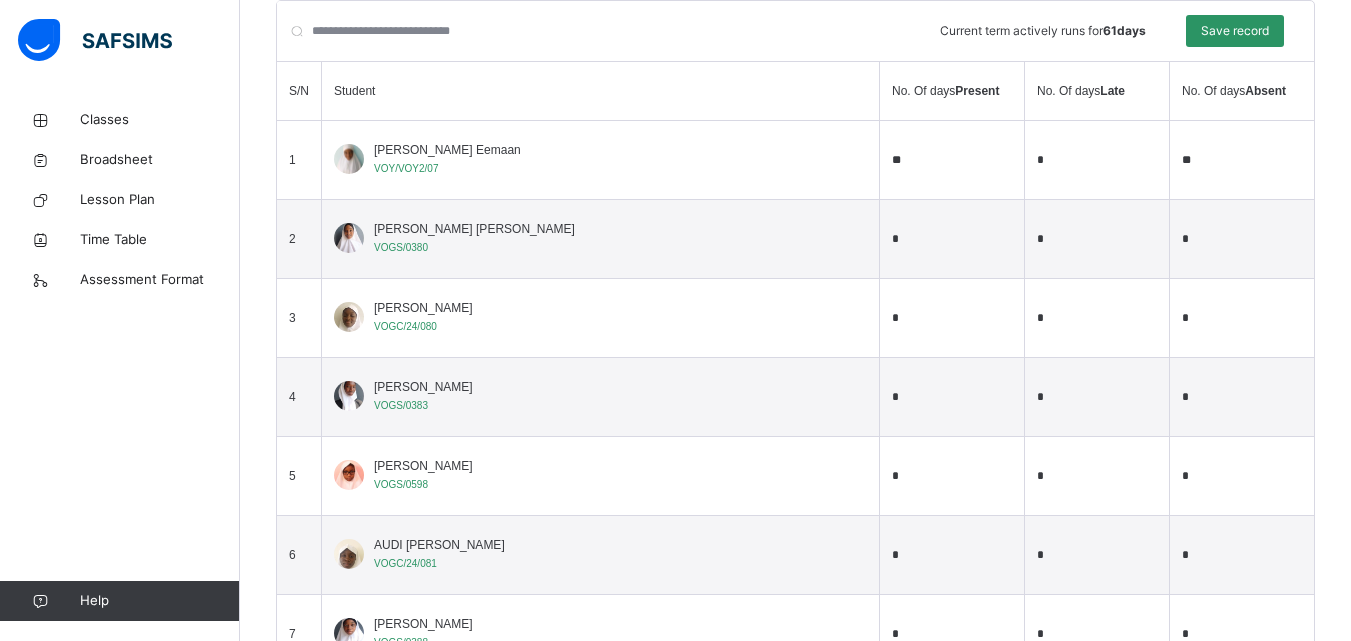 scroll, scrollTop: 640, scrollLeft: 0, axis: vertical 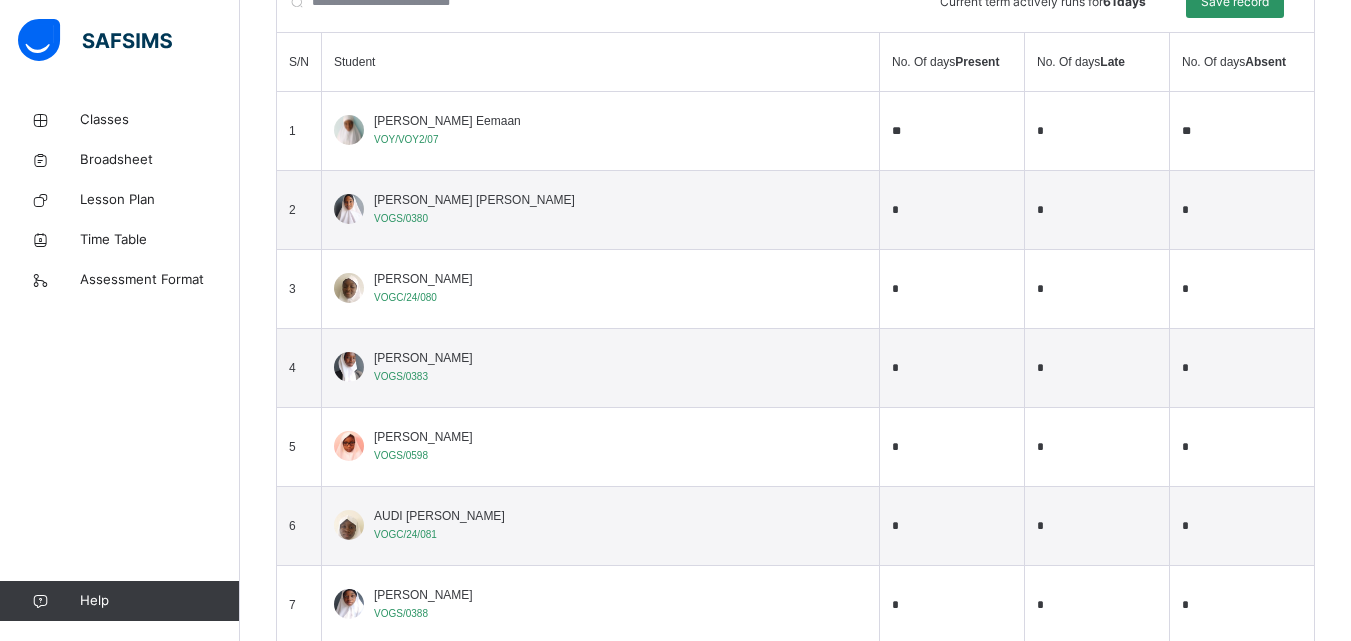 type on "**" 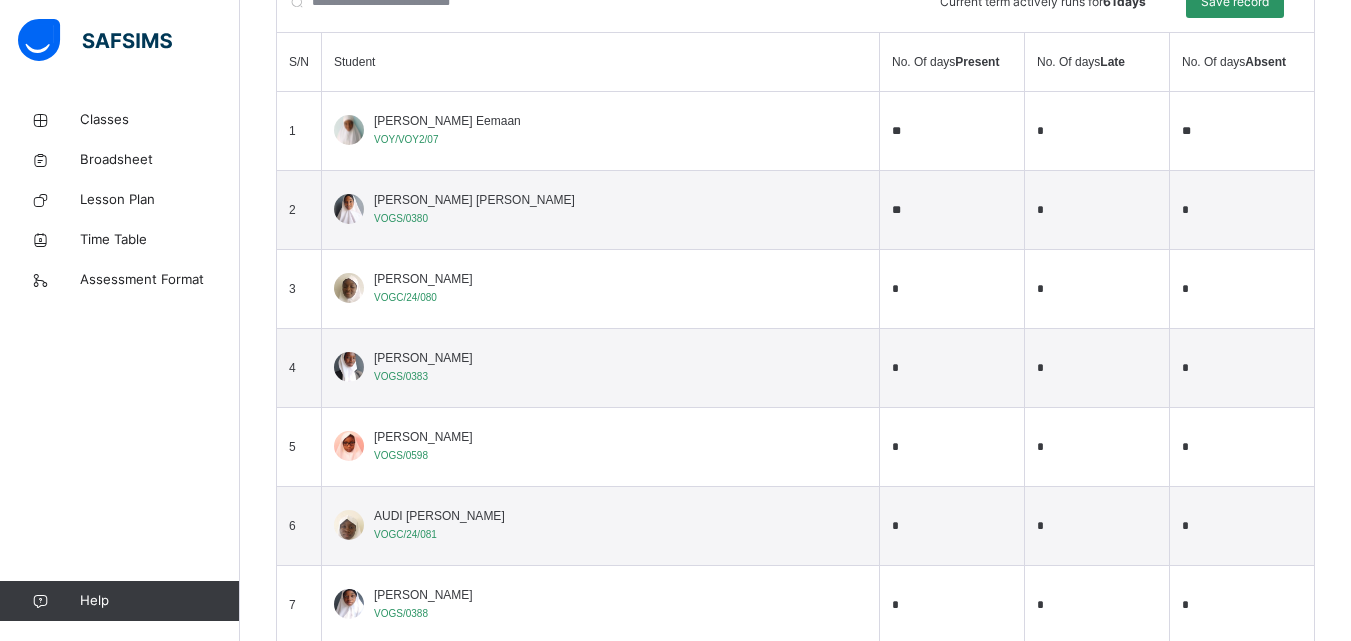 type on "**" 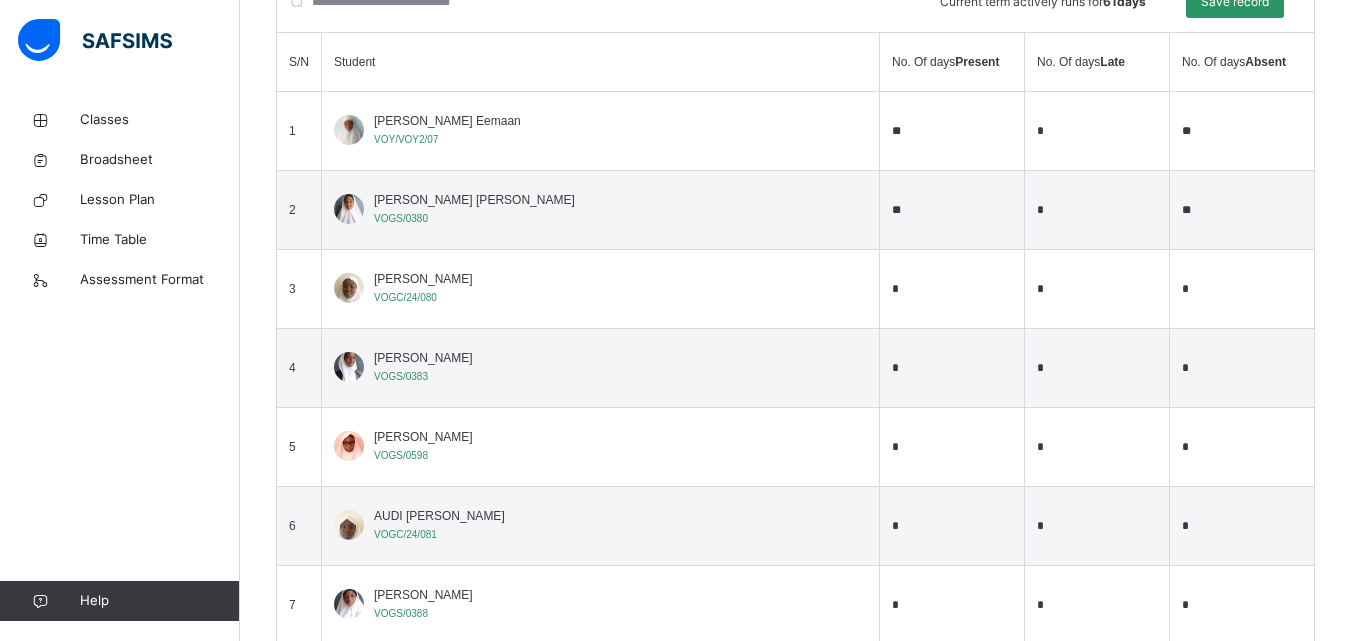 type on "**" 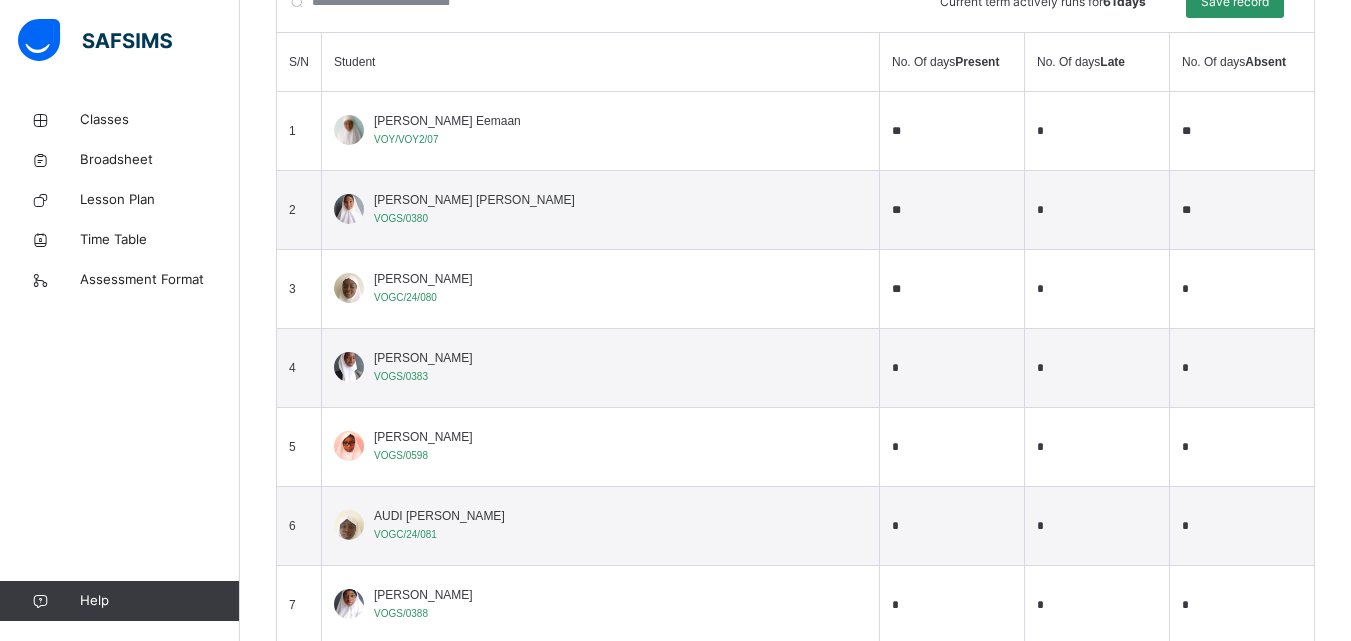 type on "**" 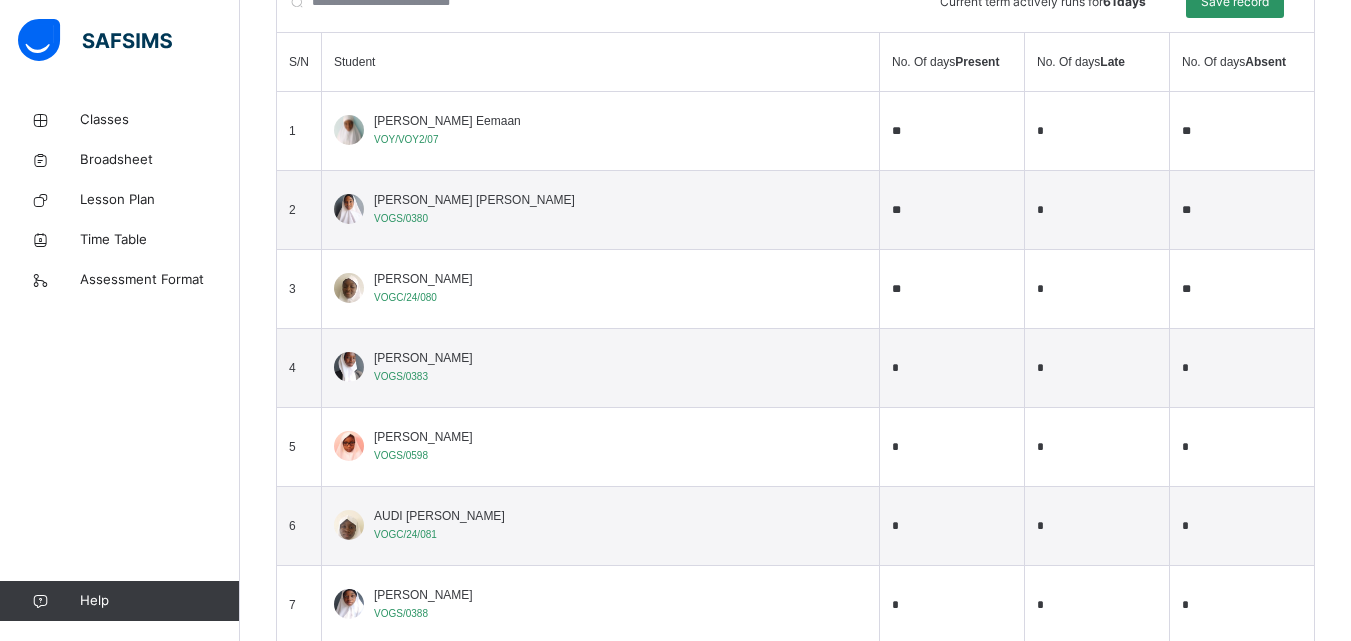 type on "**" 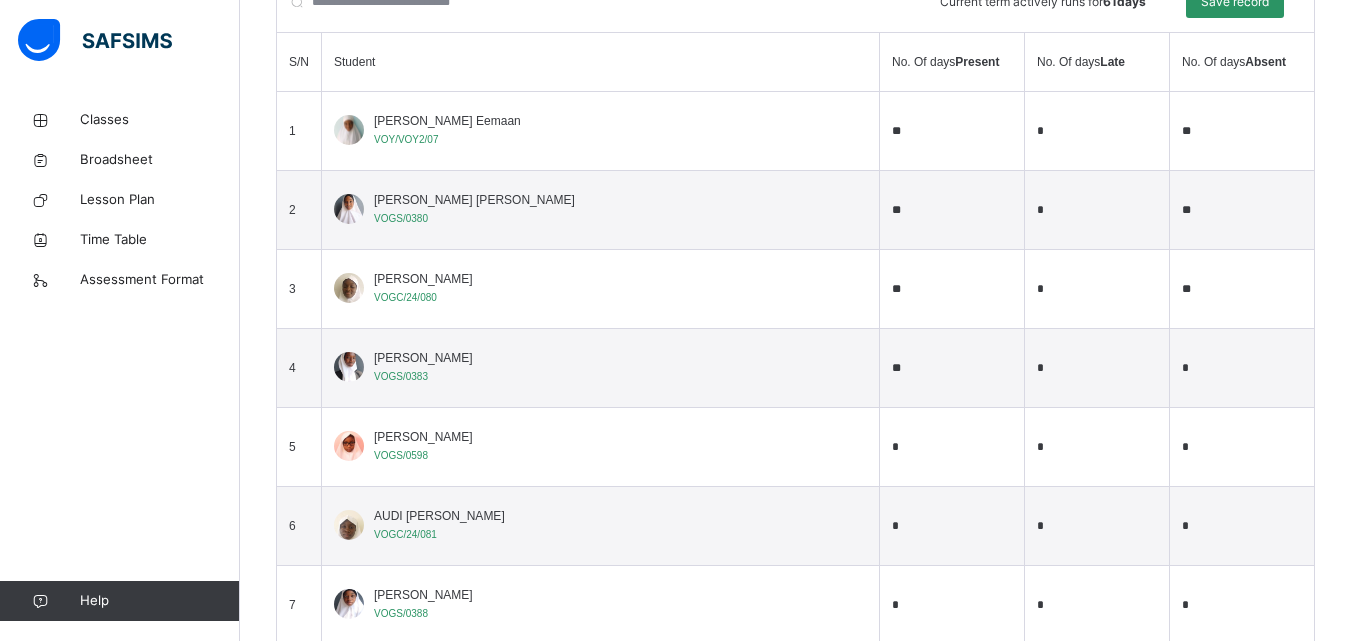 type on "**" 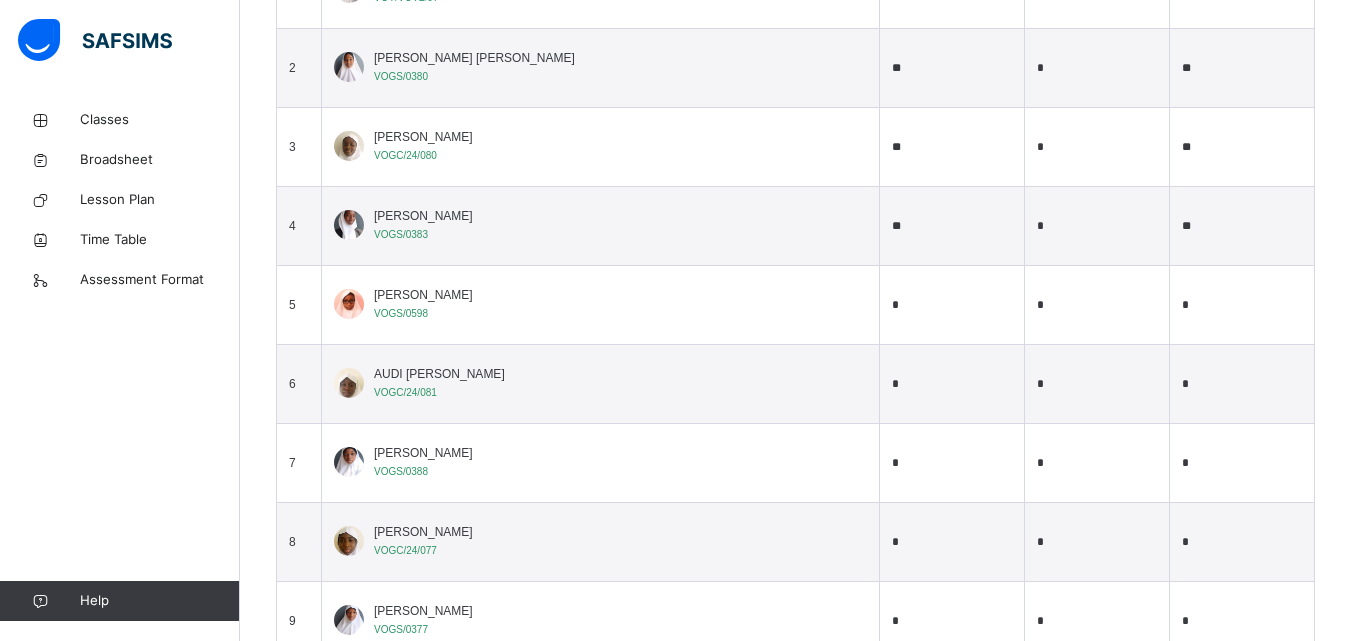 scroll, scrollTop: 803, scrollLeft: 0, axis: vertical 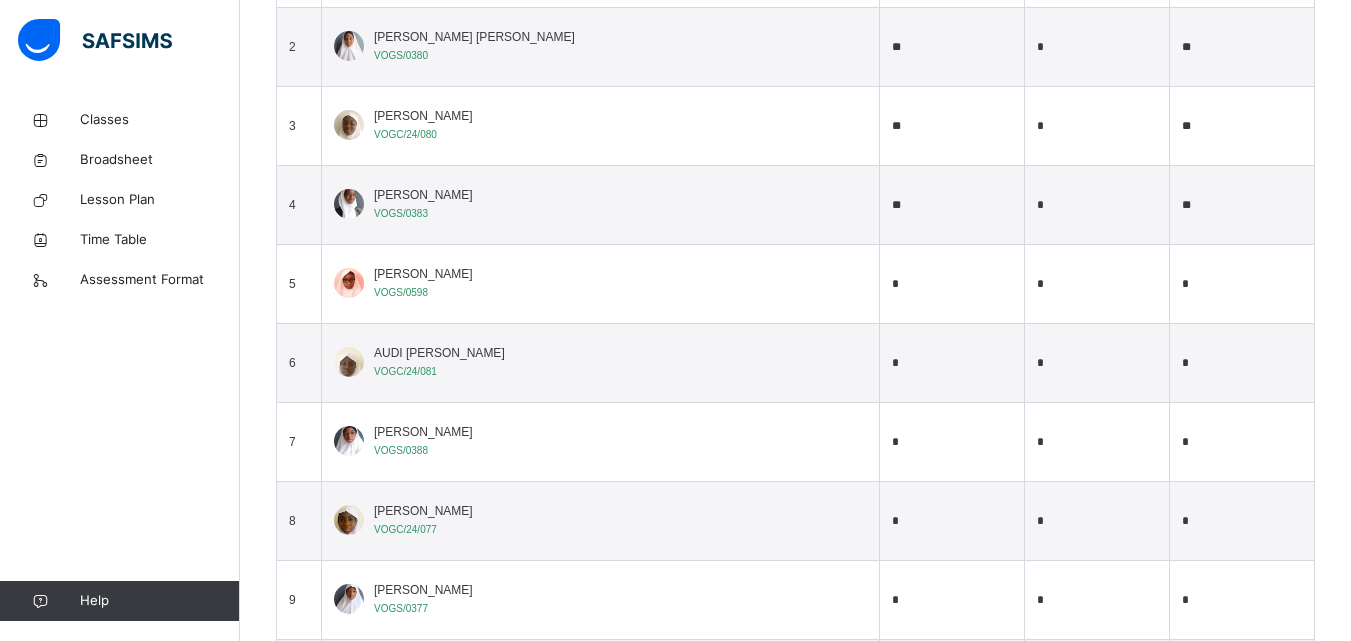 type on "**" 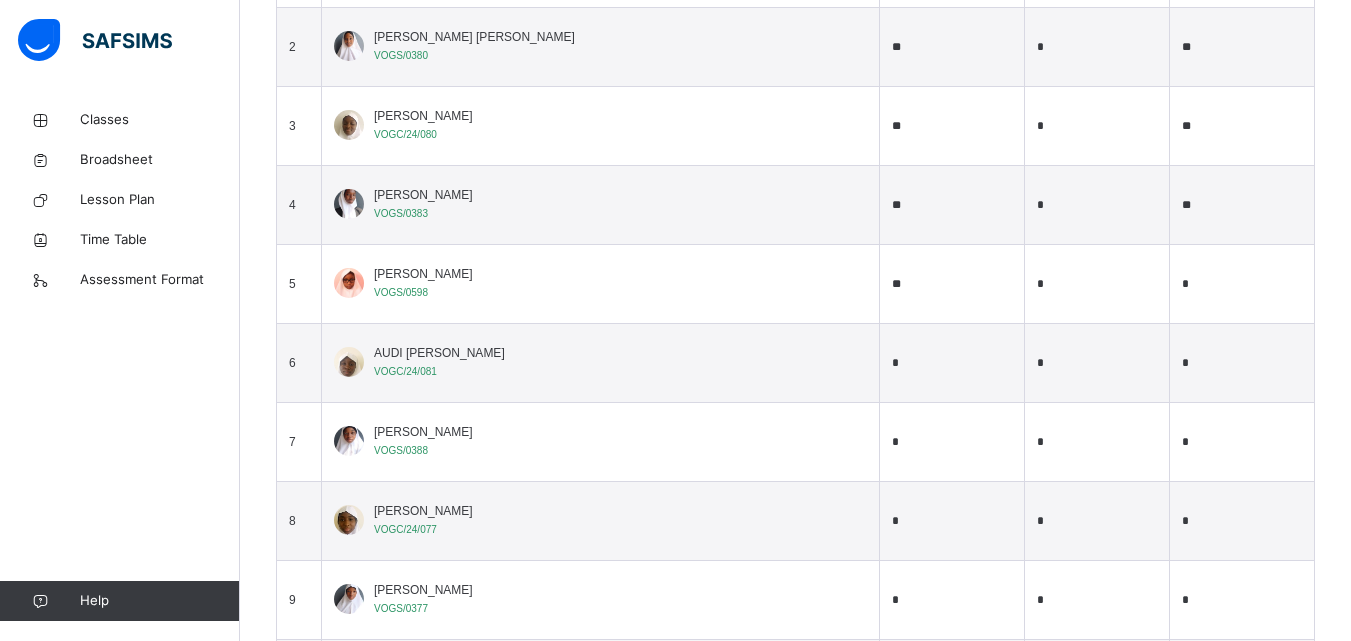 type on "**" 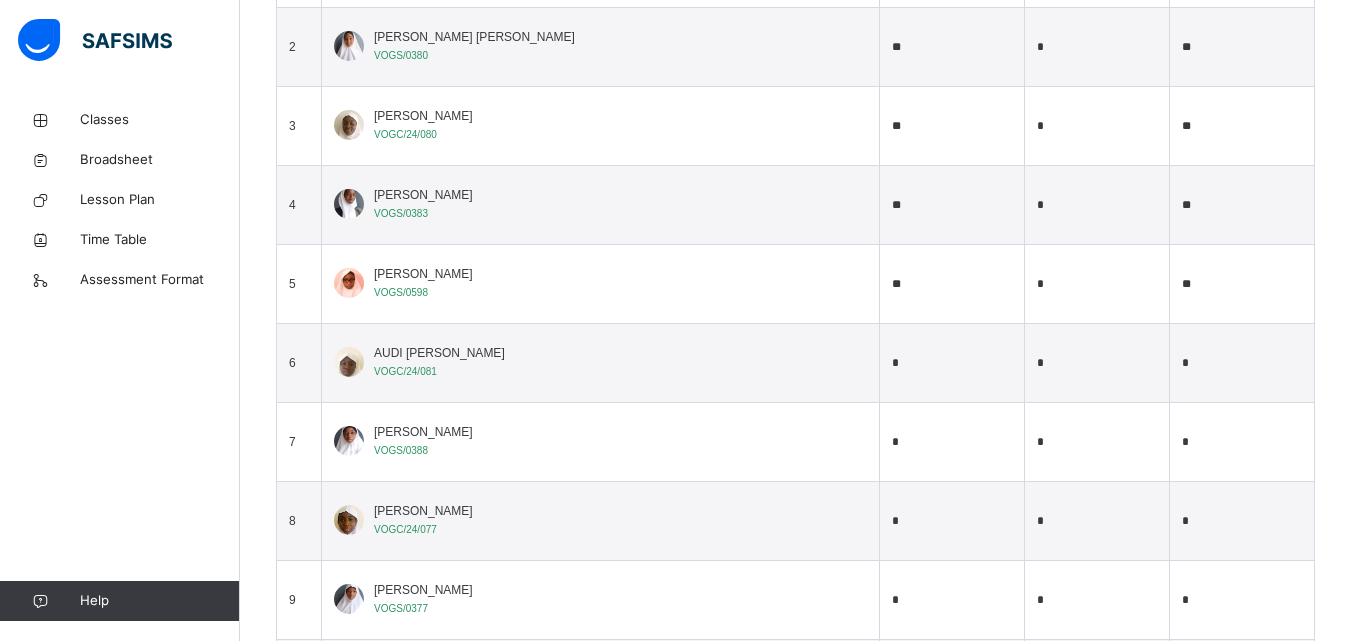 type on "**" 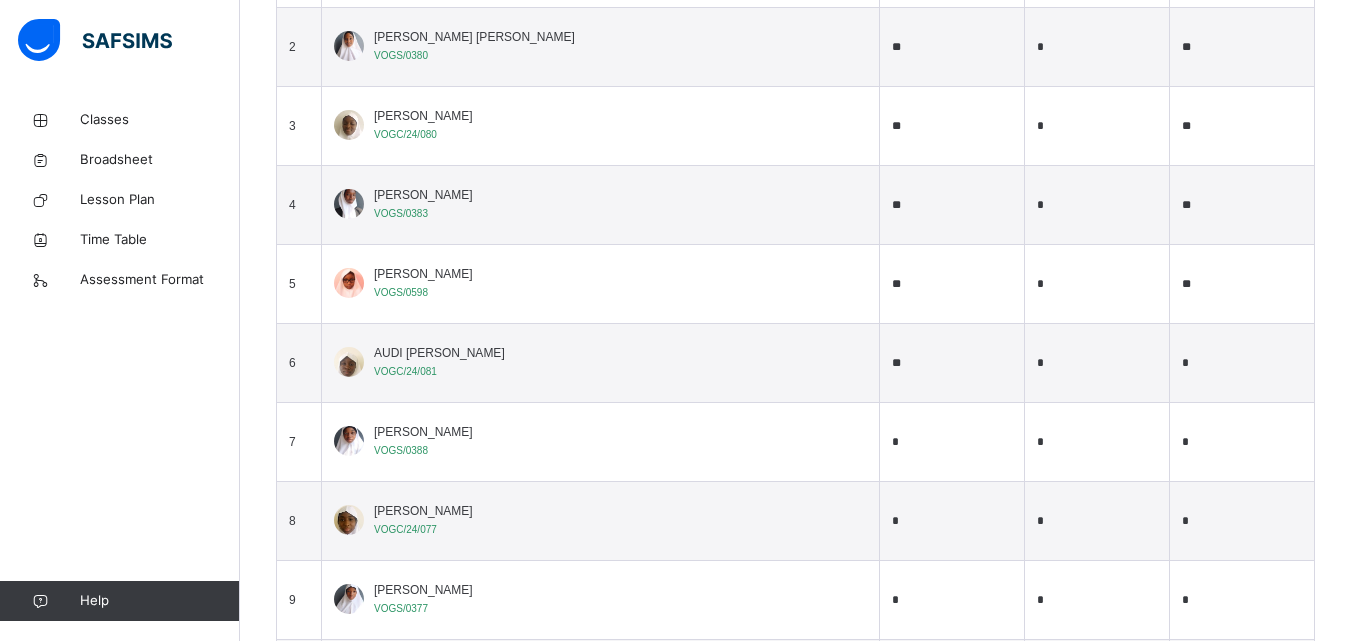 type on "**" 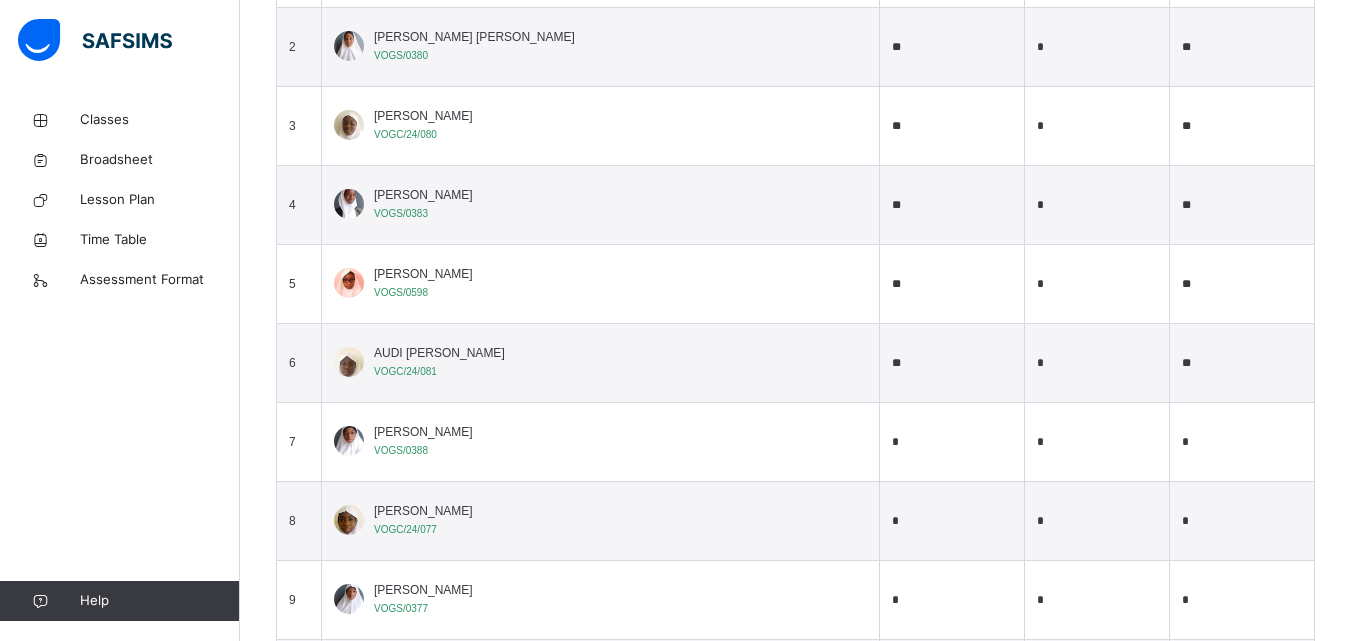 type on "**" 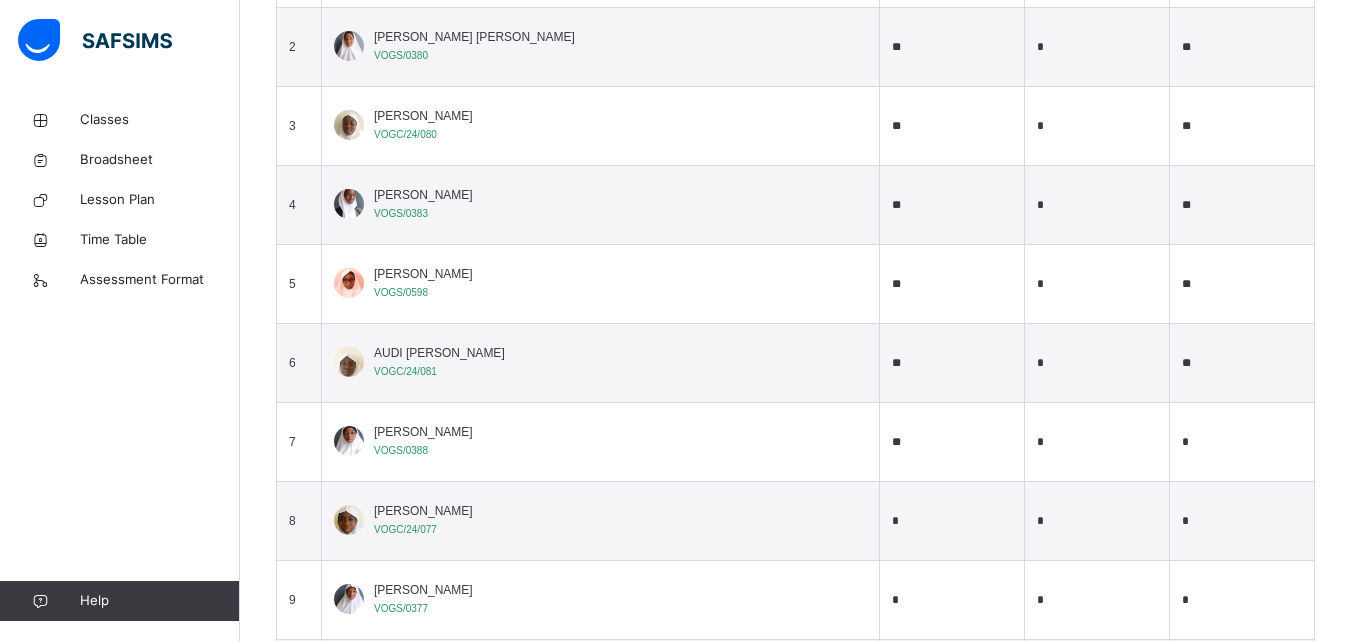 type on "**" 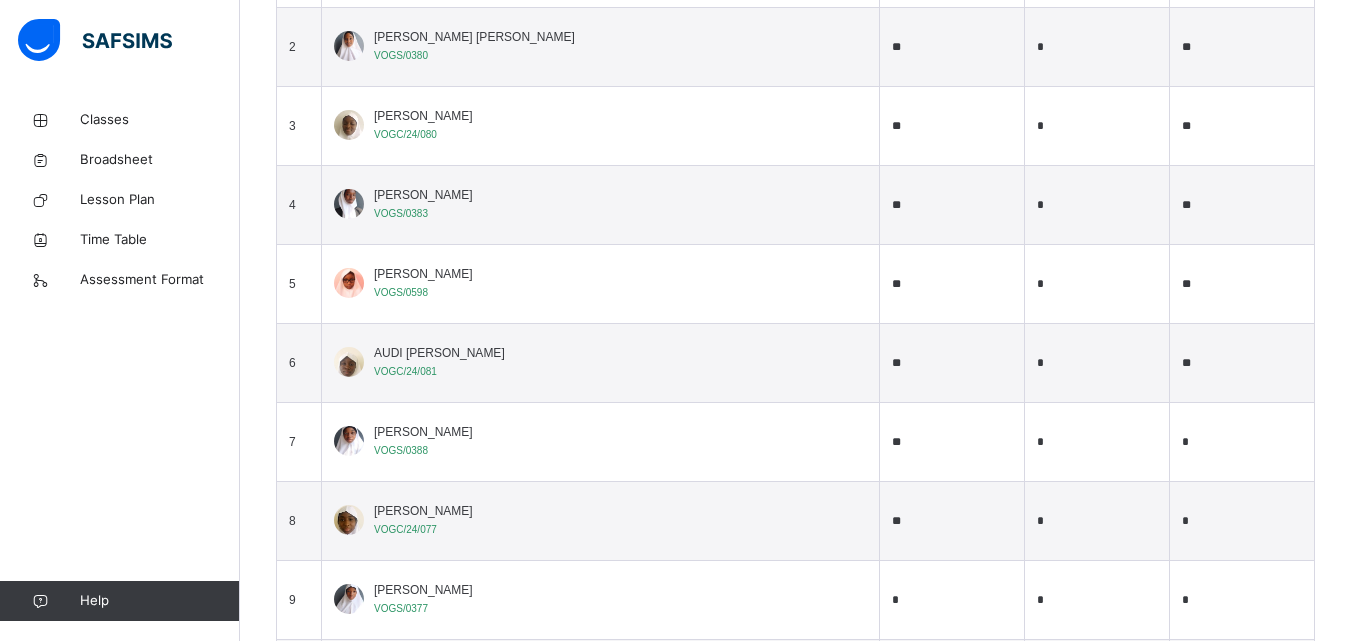 type on "**" 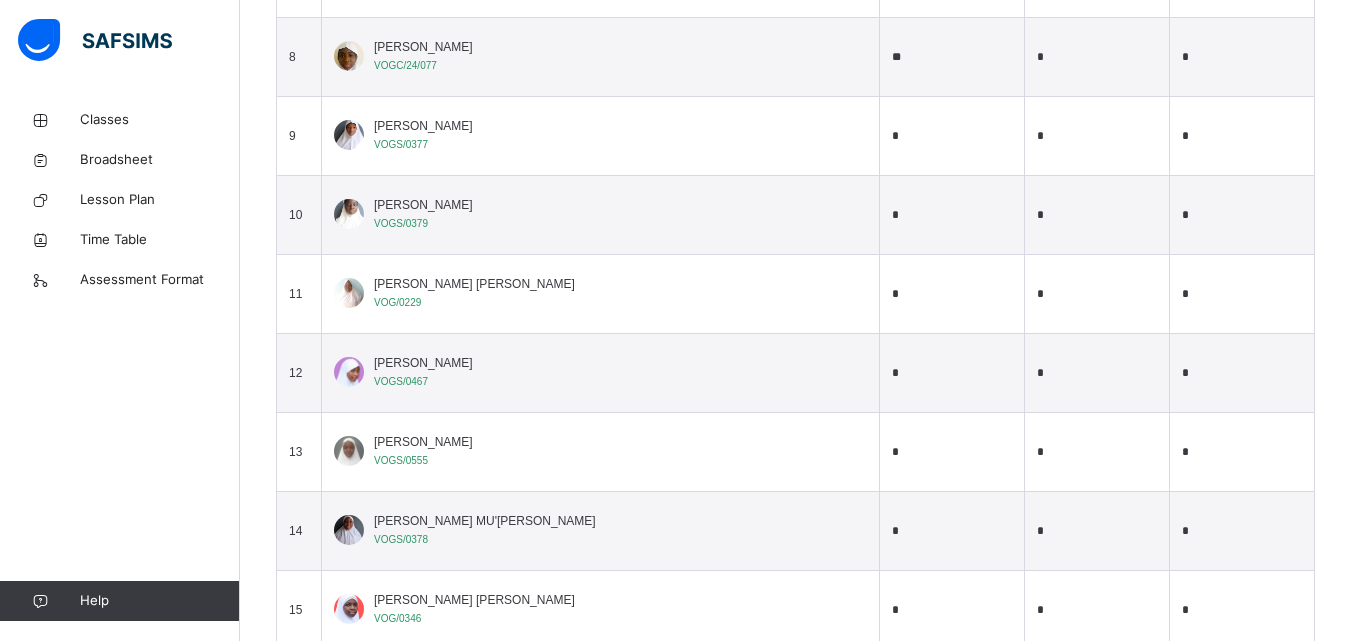 scroll, scrollTop: 1280, scrollLeft: 0, axis: vertical 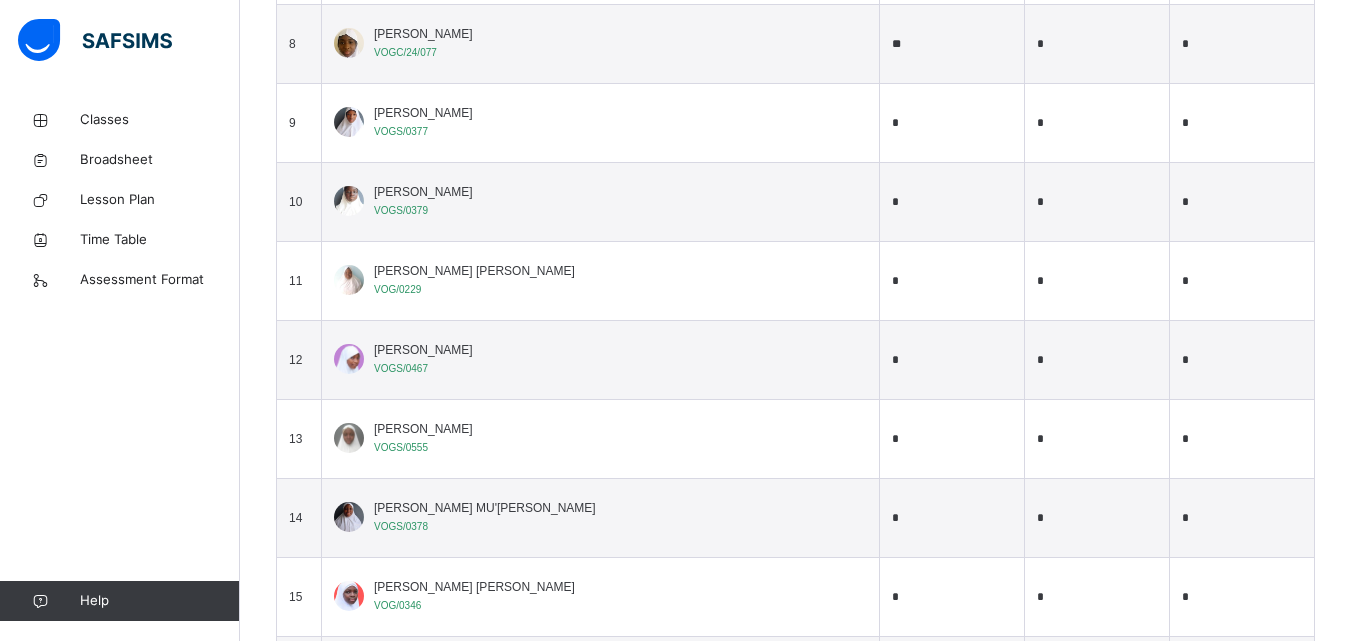 type on "*" 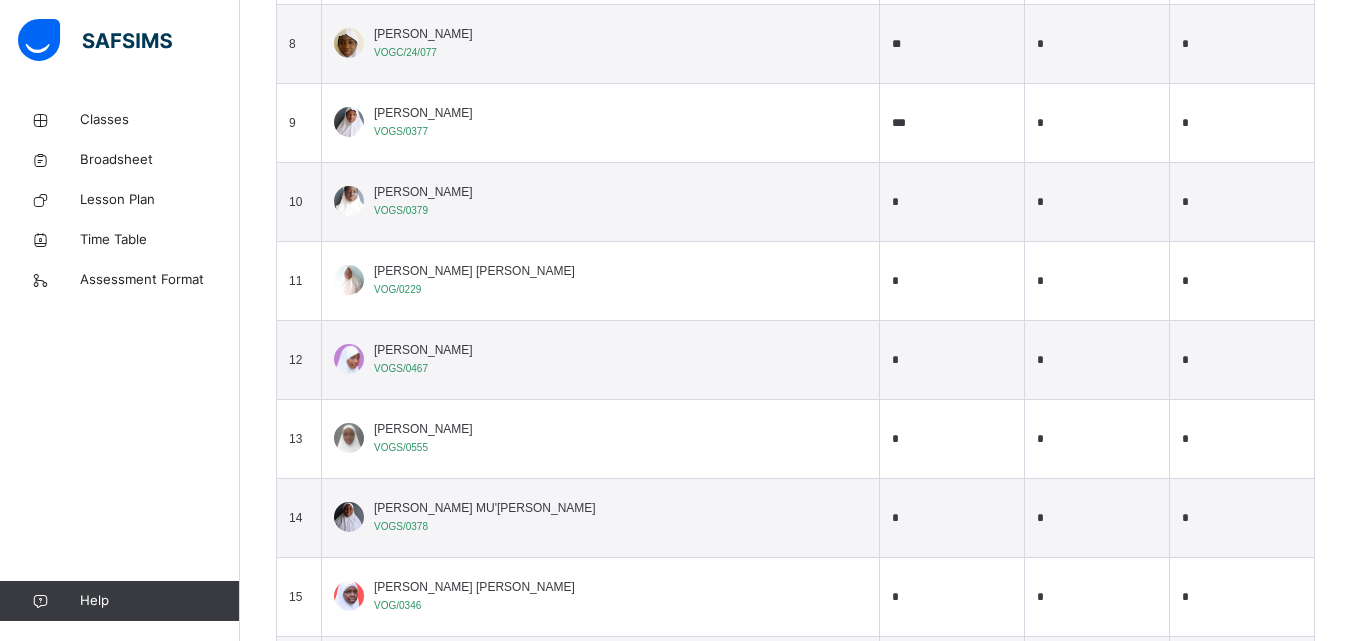 type on "***" 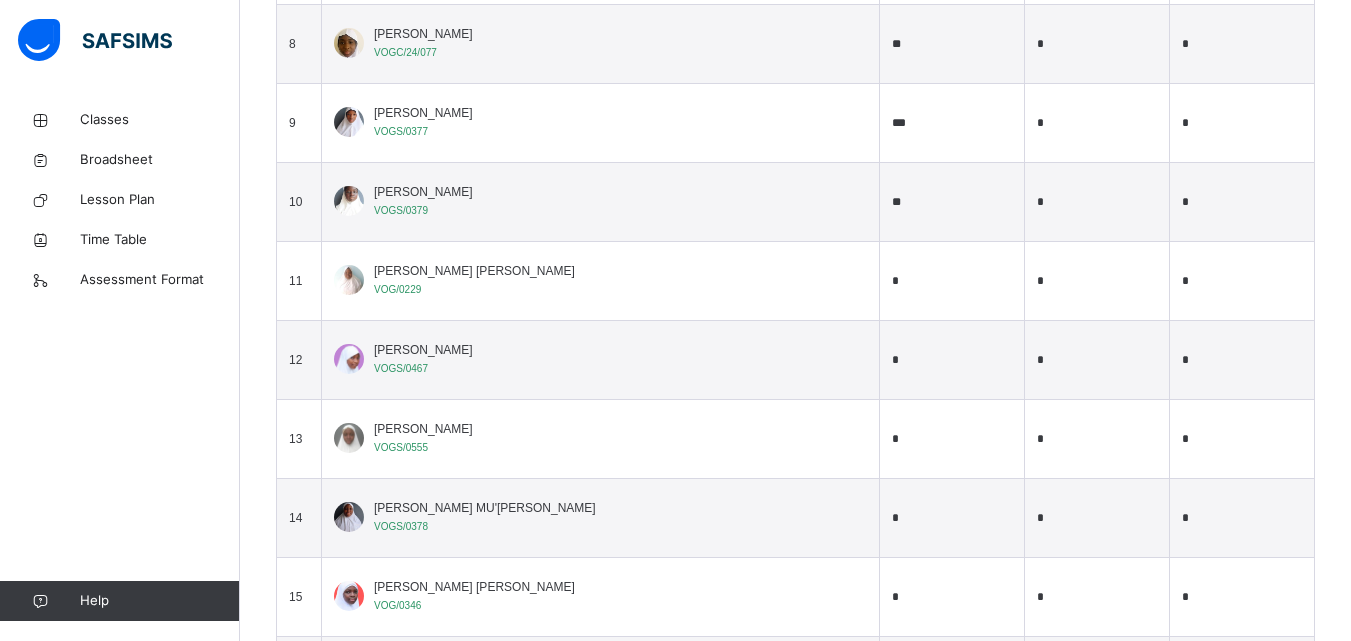 type on "**" 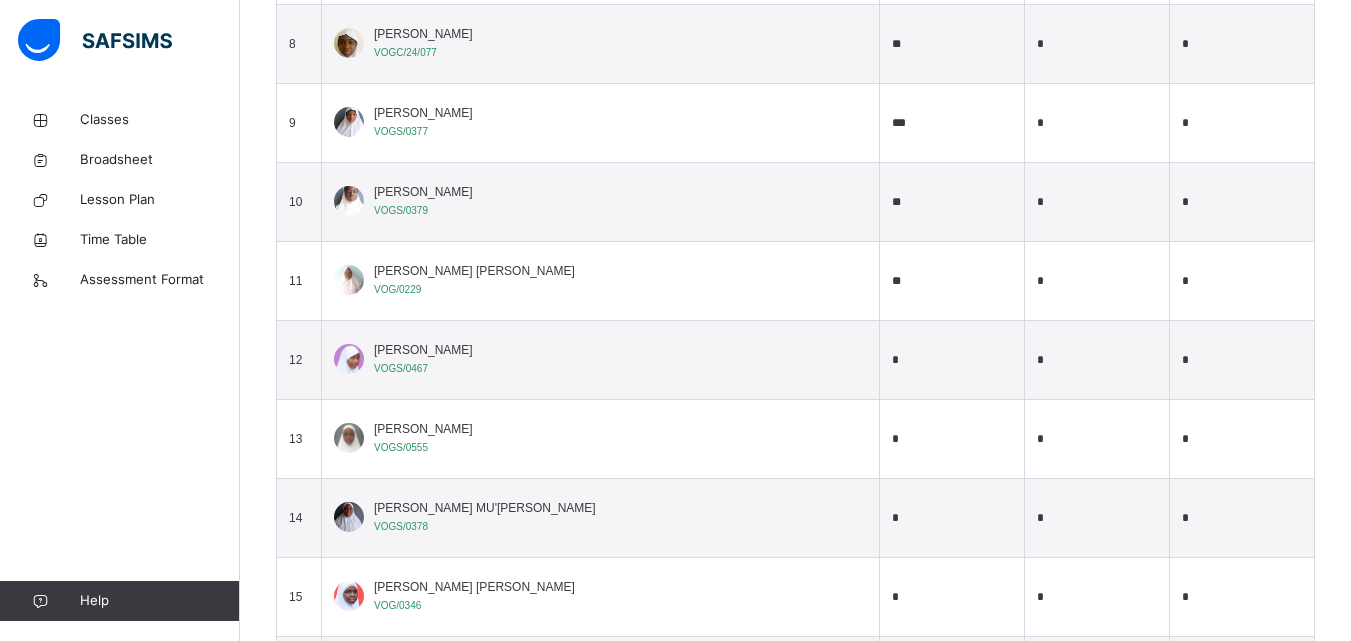 type on "**" 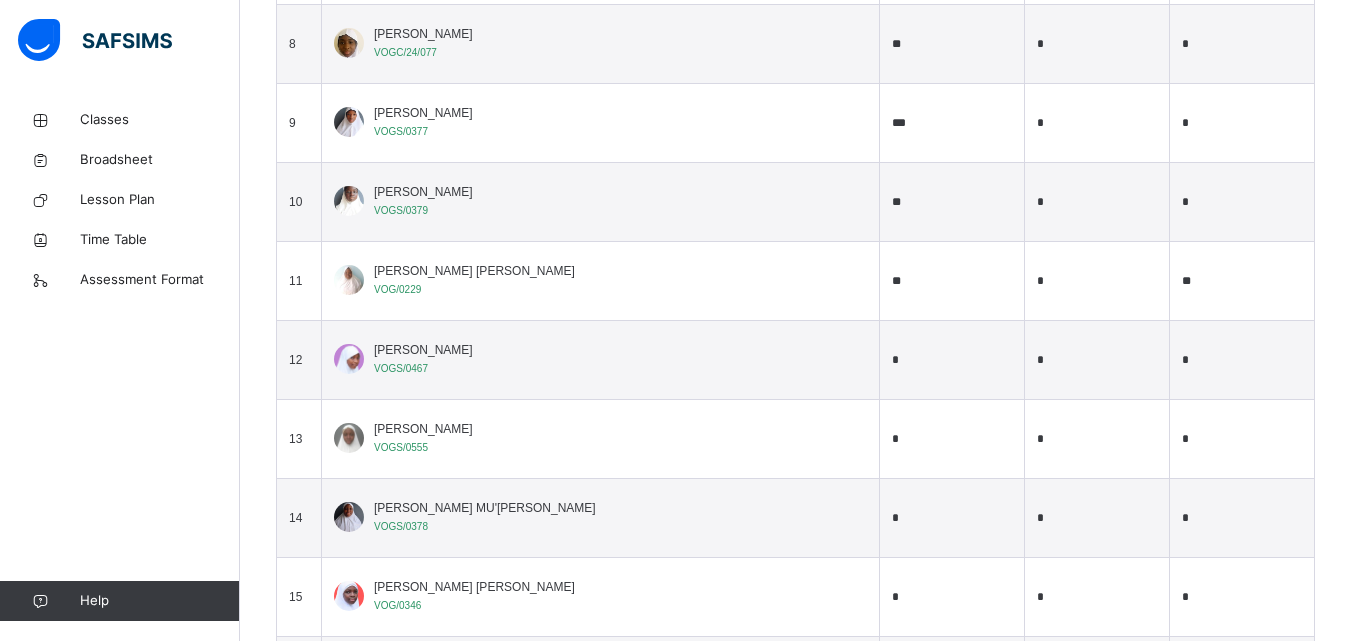 type on "**" 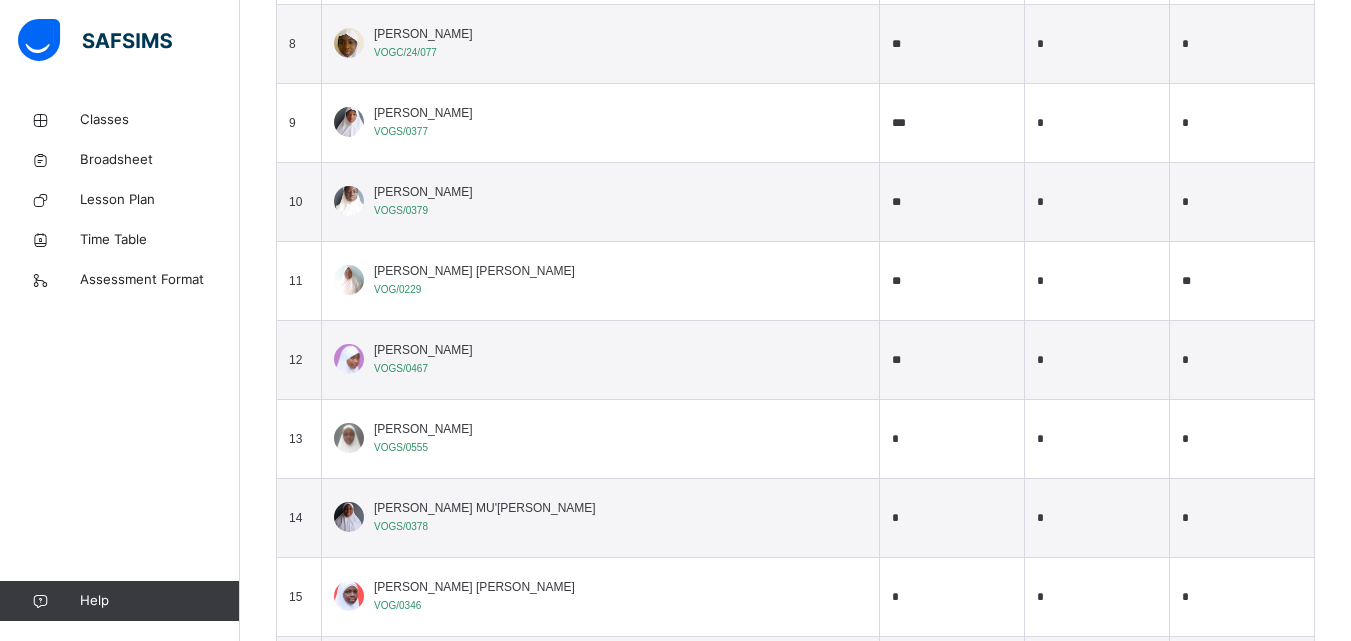 type on "**" 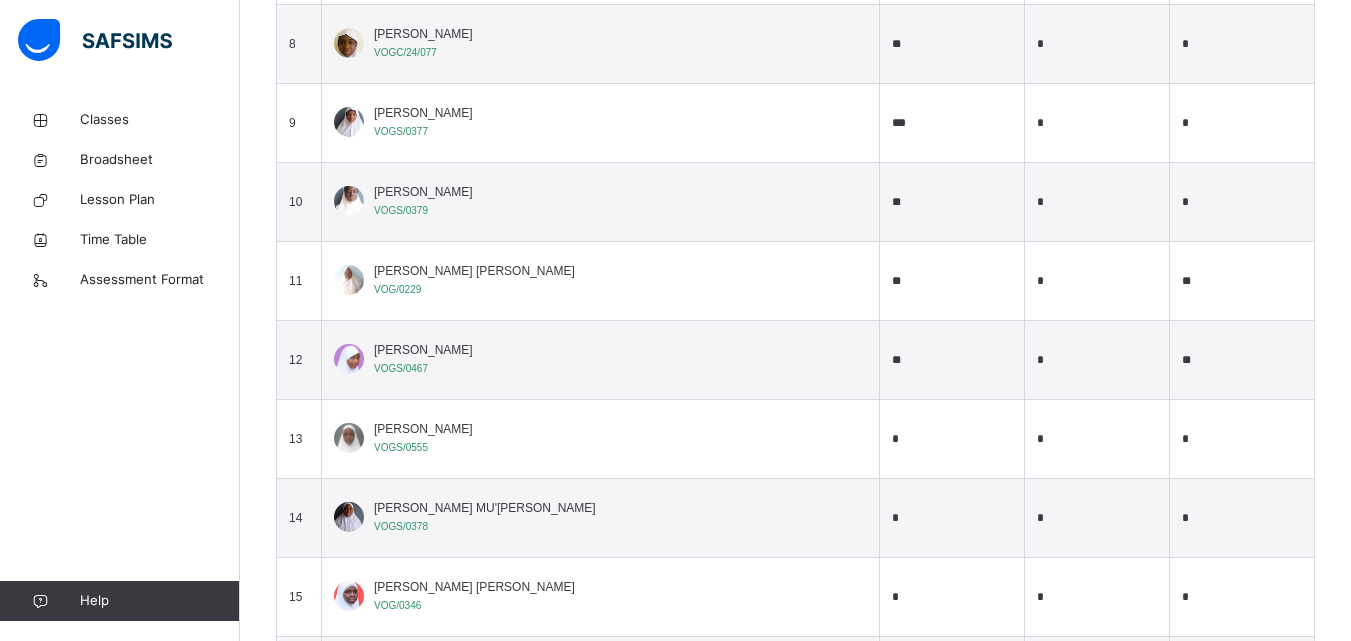 type on "**" 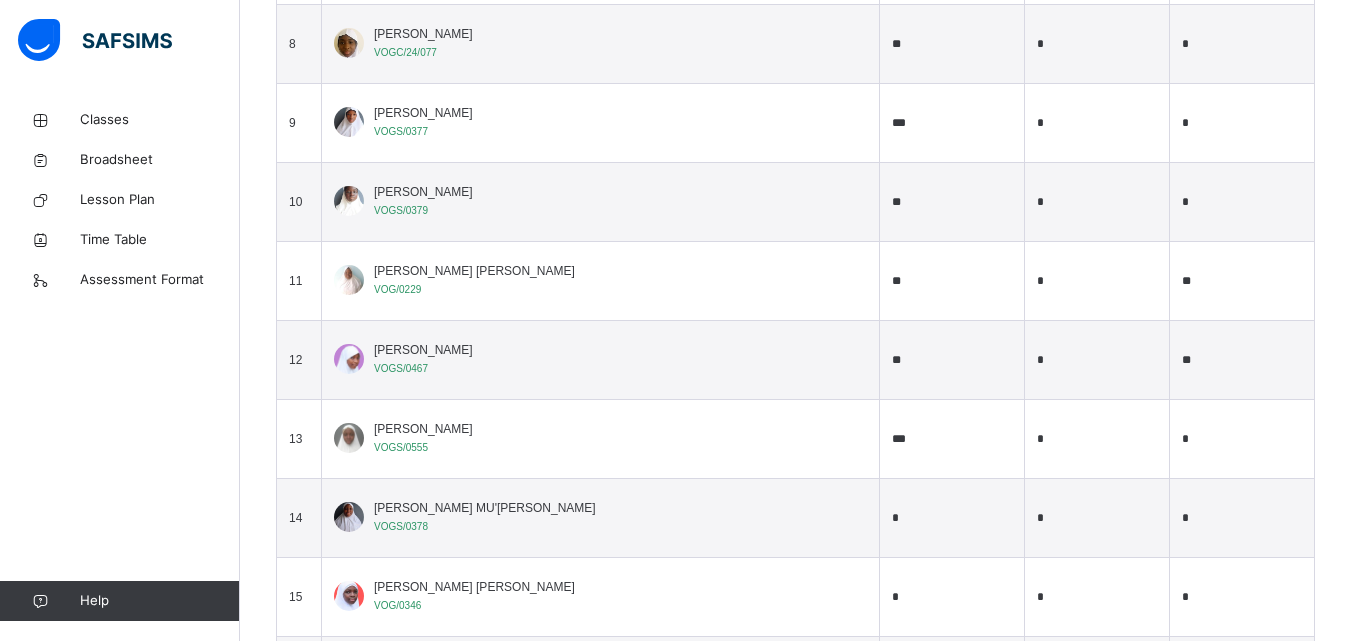 type on "***" 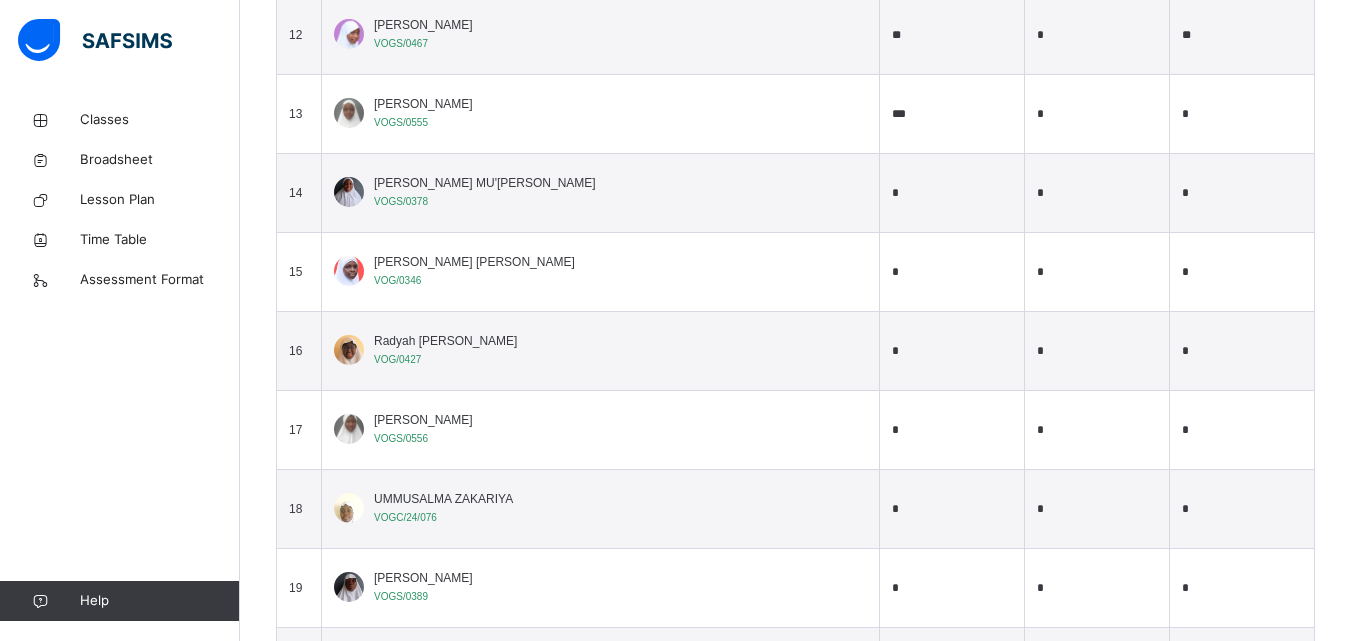 scroll, scrollTop: 1610, scrollLeft: 0, axis: vertical 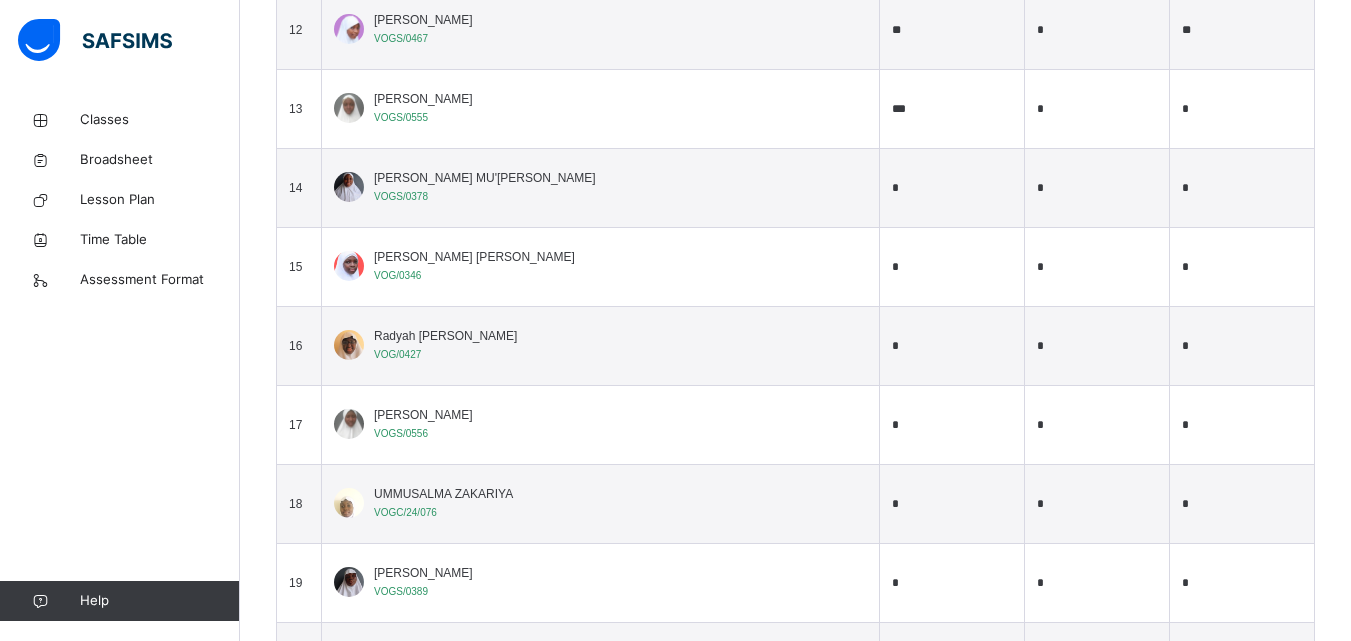 type on "*" 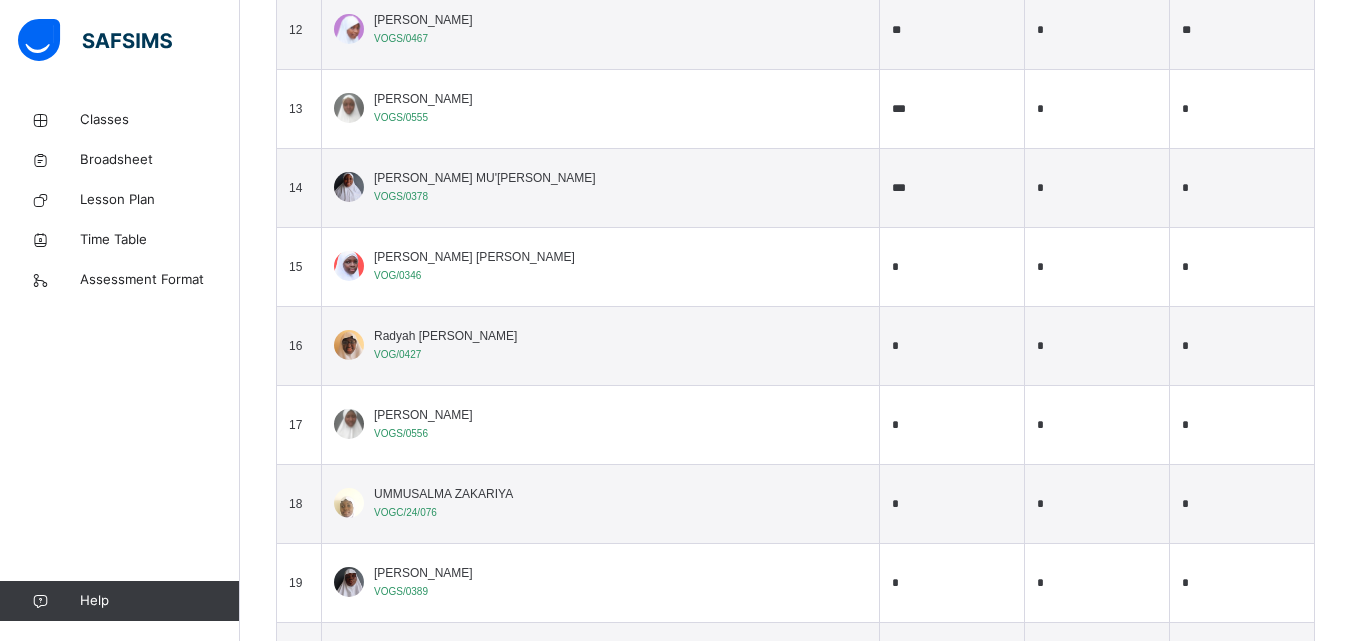 type on "***" 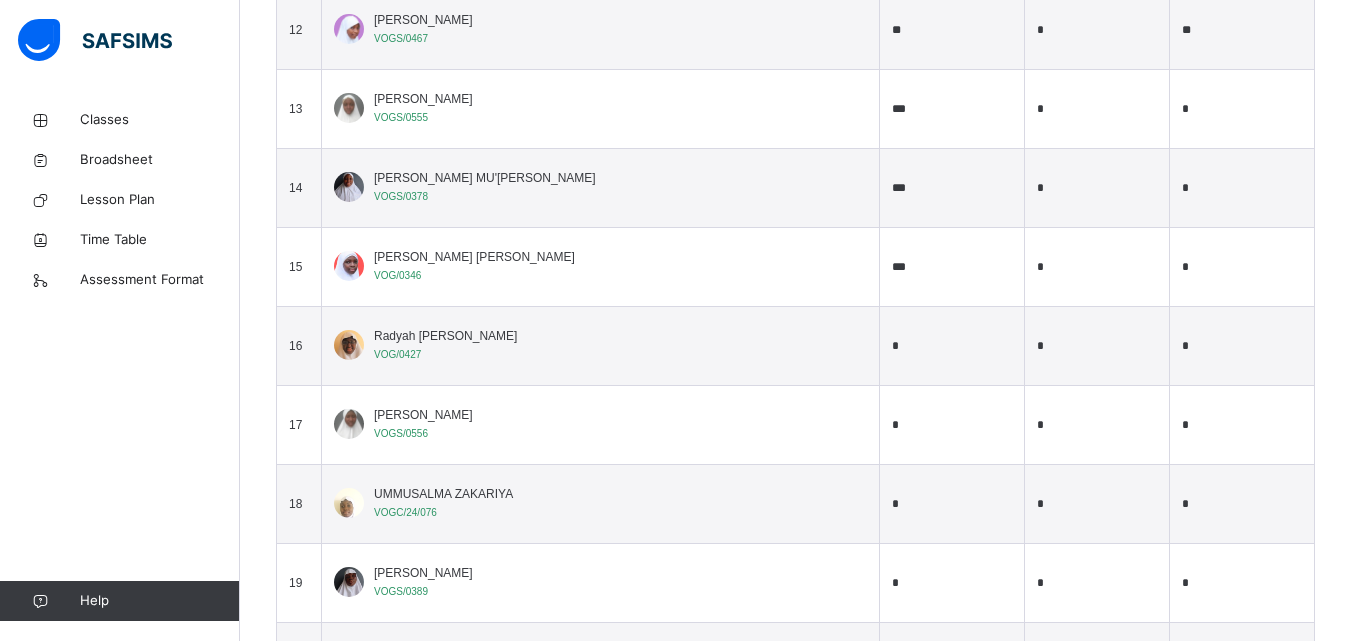 type on "***" 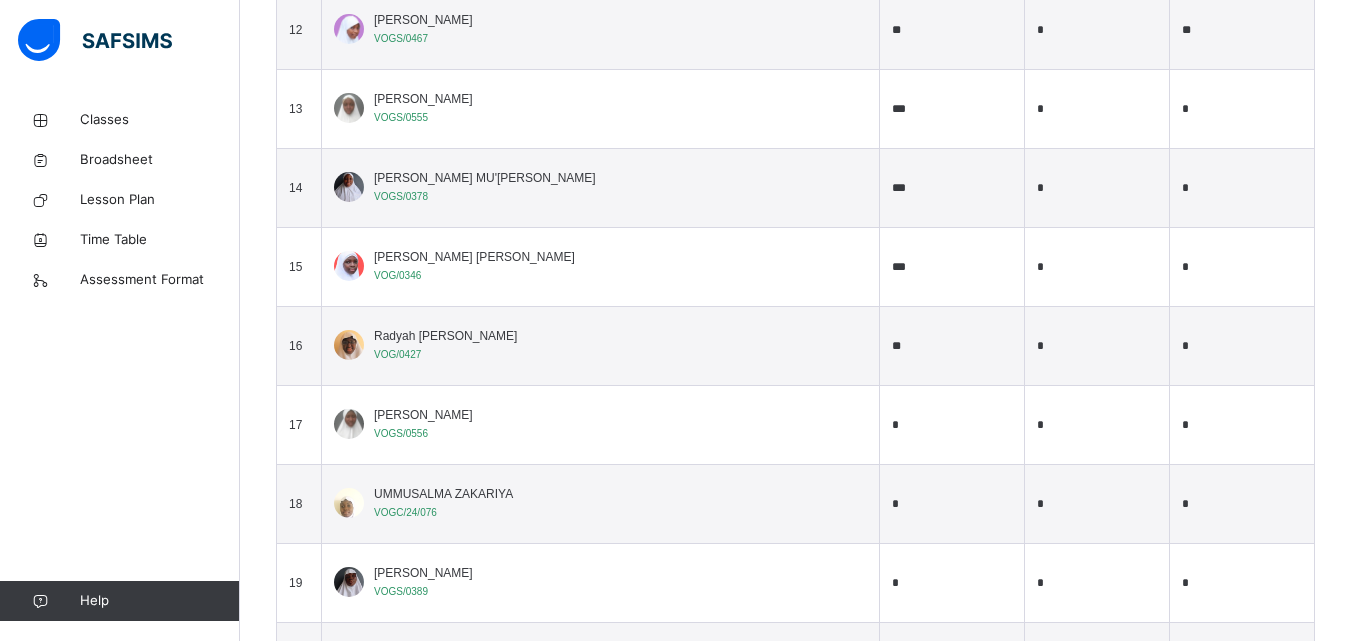 type on "**" 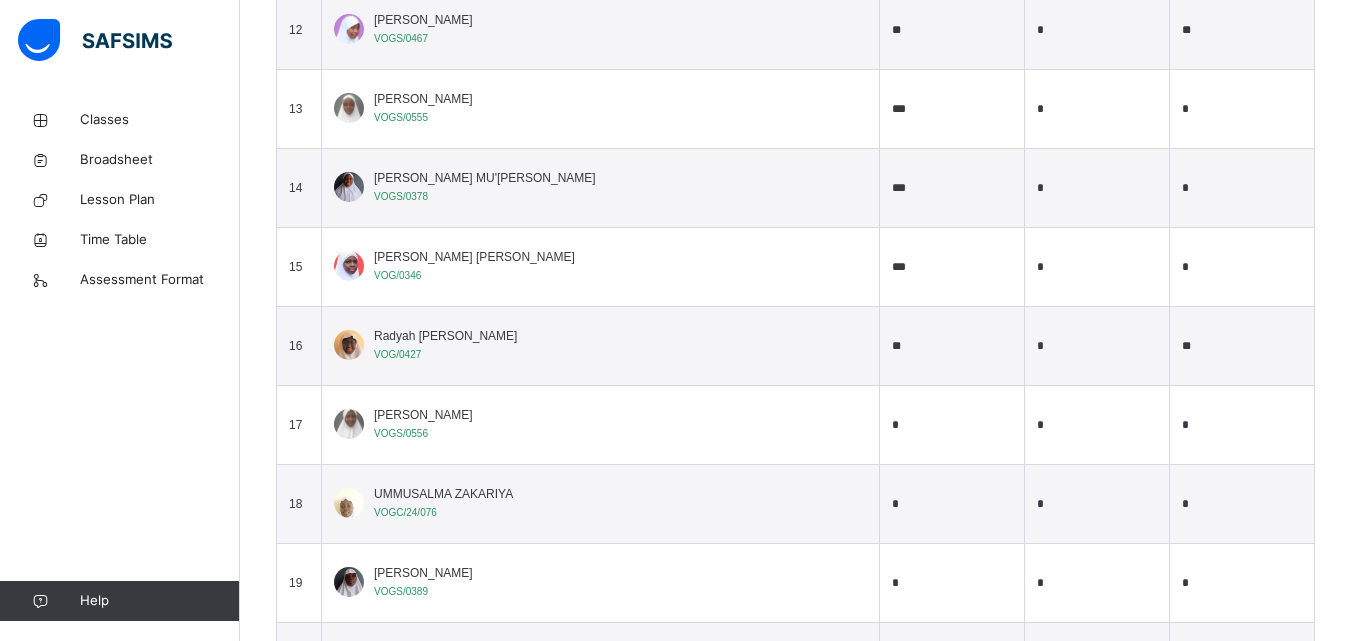 type on "**" 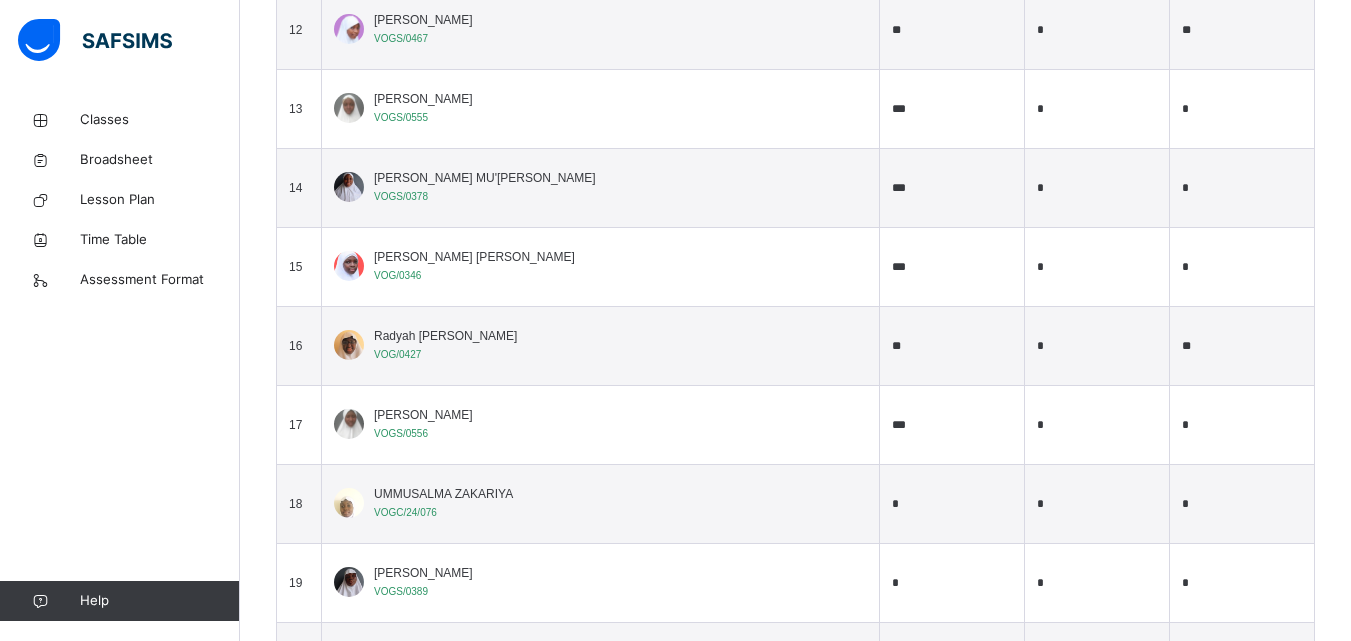 type on "***" 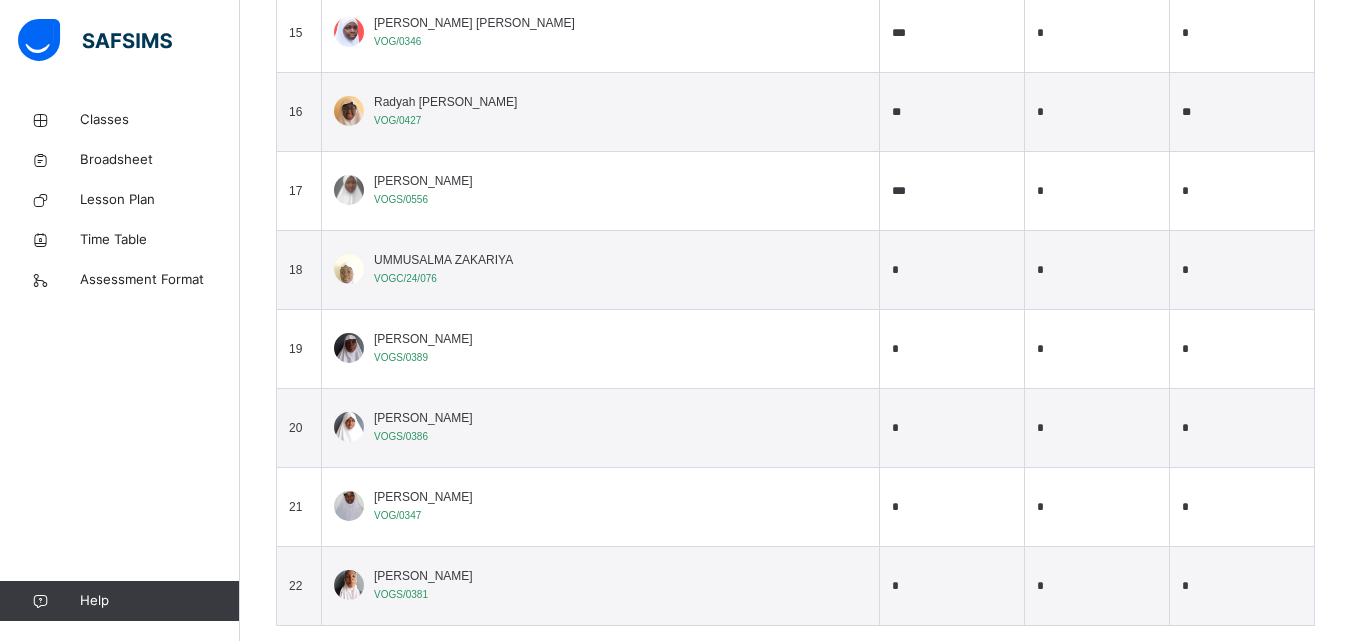 scroll, scrollTop: 1884, scrollLeft: 0, axis: vertical 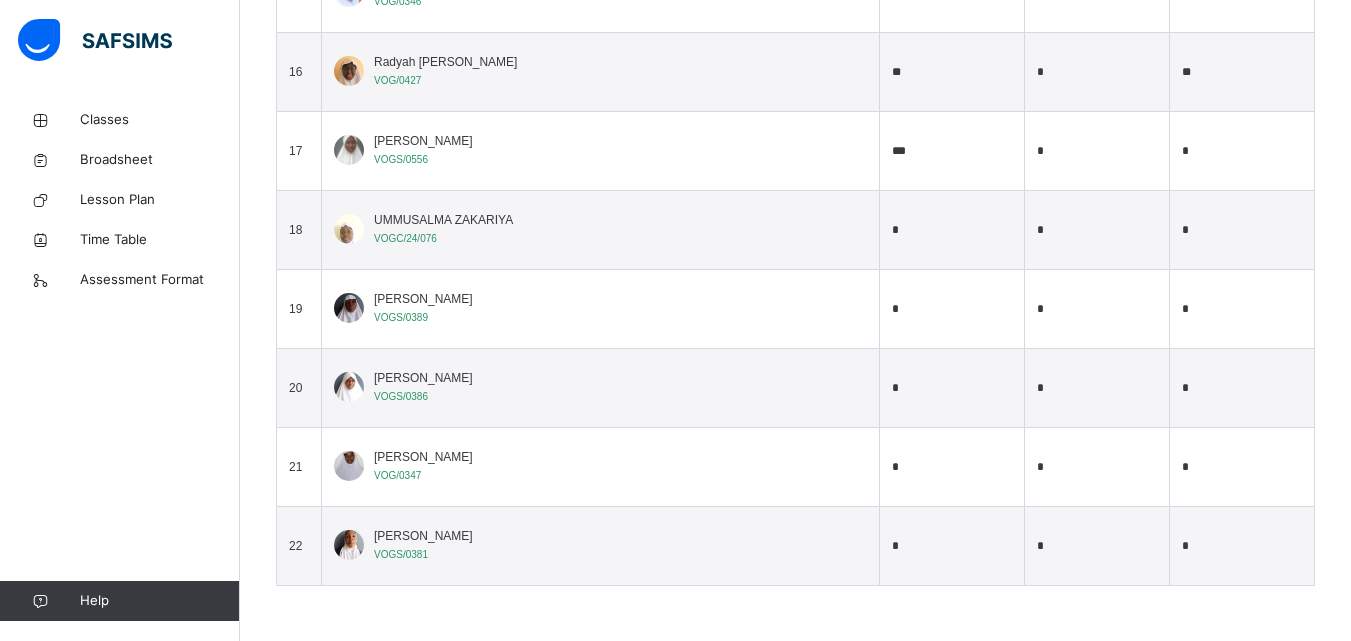 type on "*" 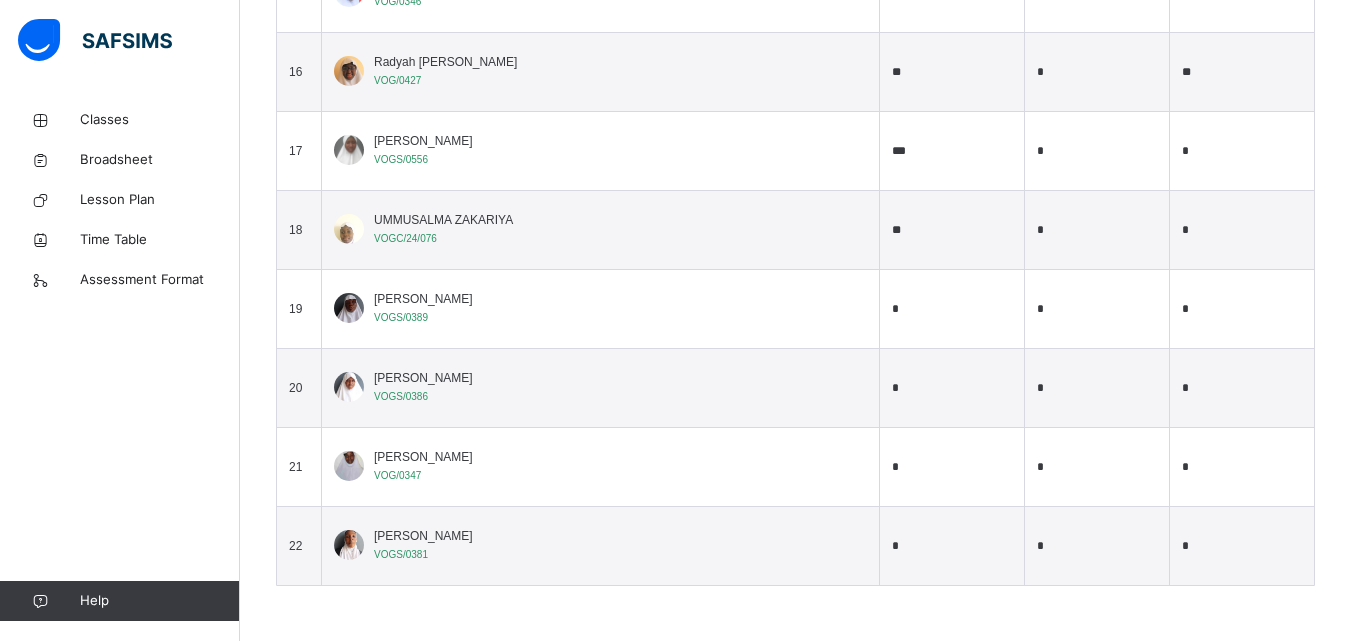 type on "**" 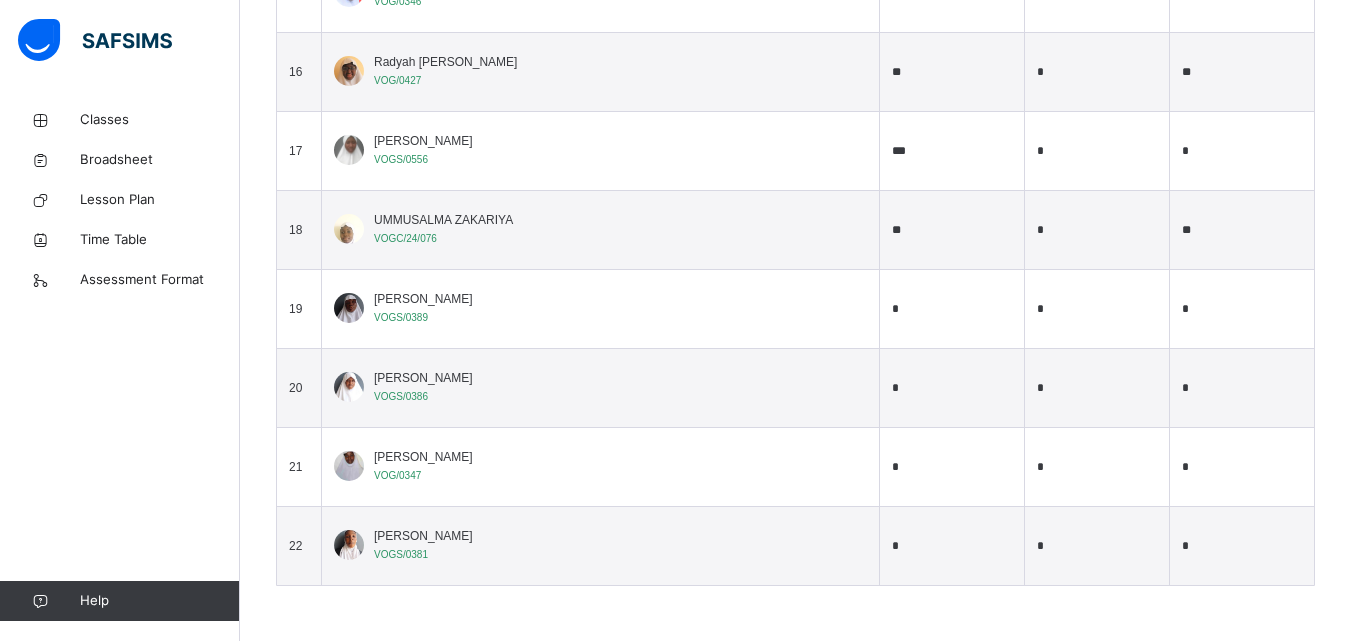 type on "**" 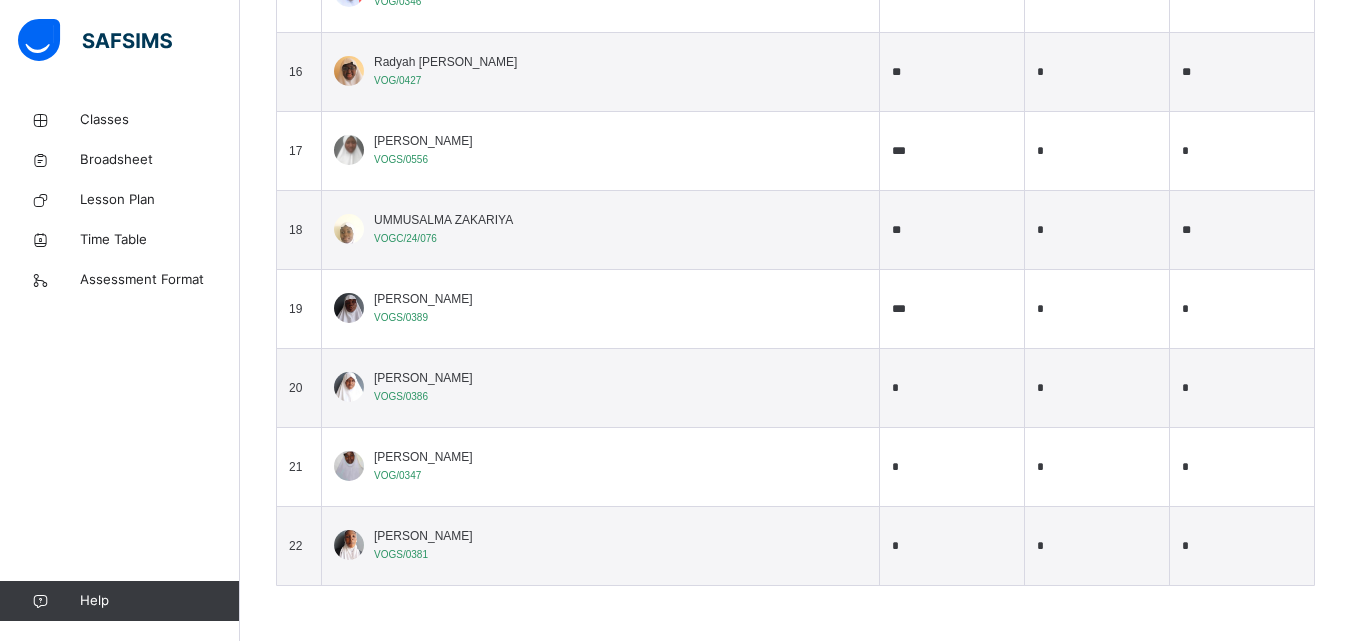 type on "***" 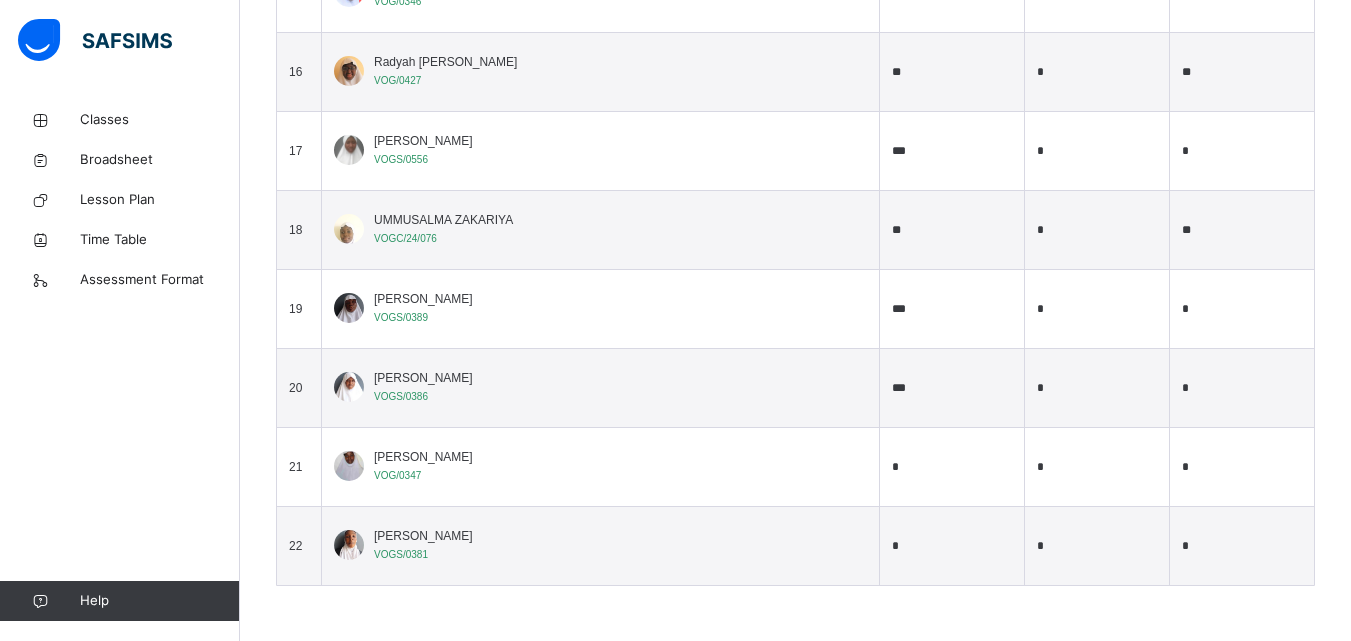 type on "***" 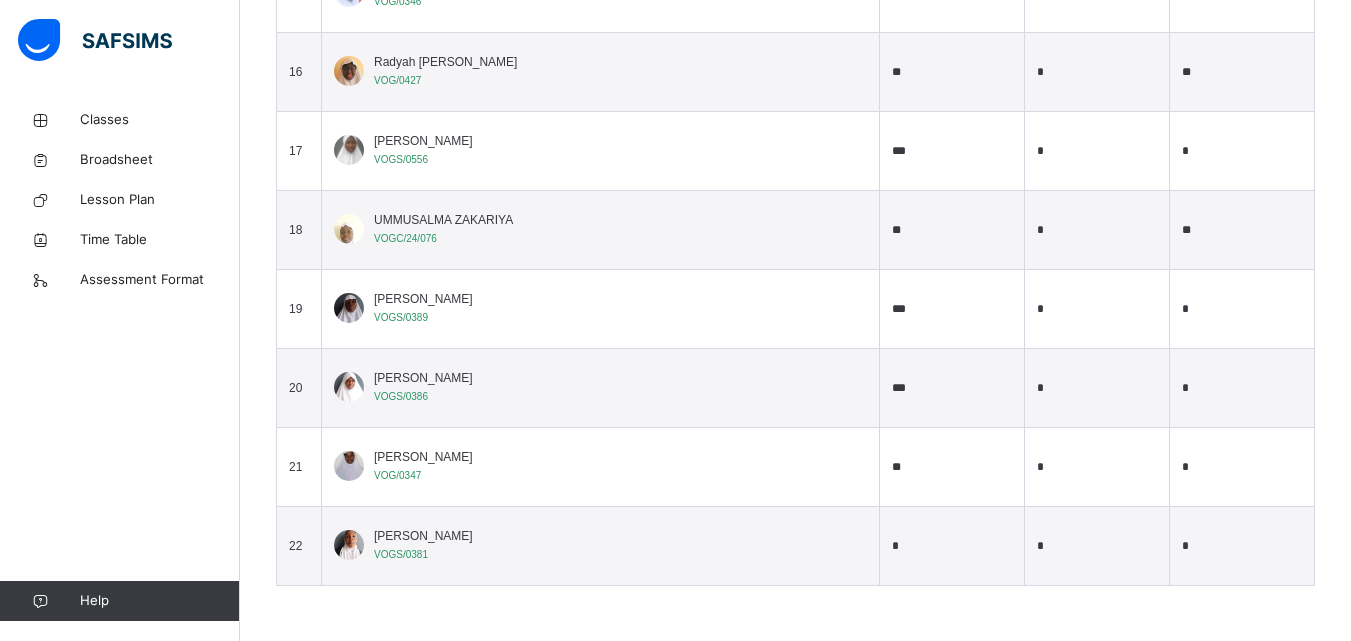 type on "**" 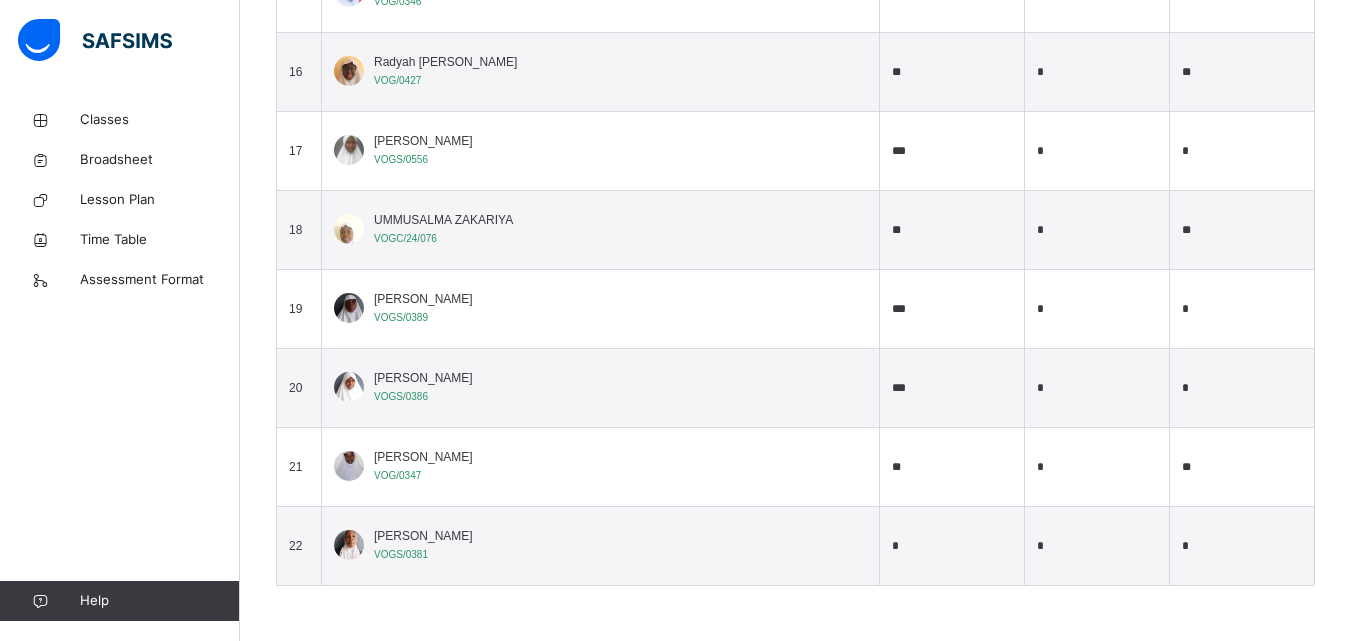 type on "**" 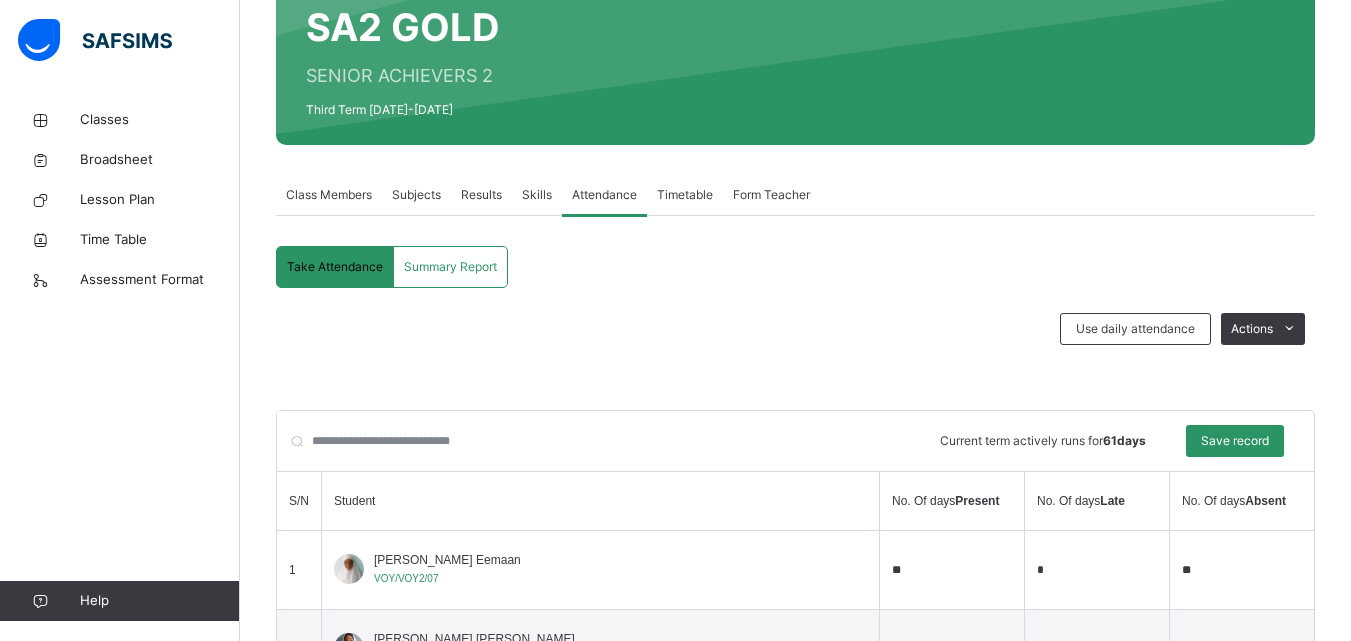 scroll, scrollTop: 388, scrollLeft: 0, axis: vertical 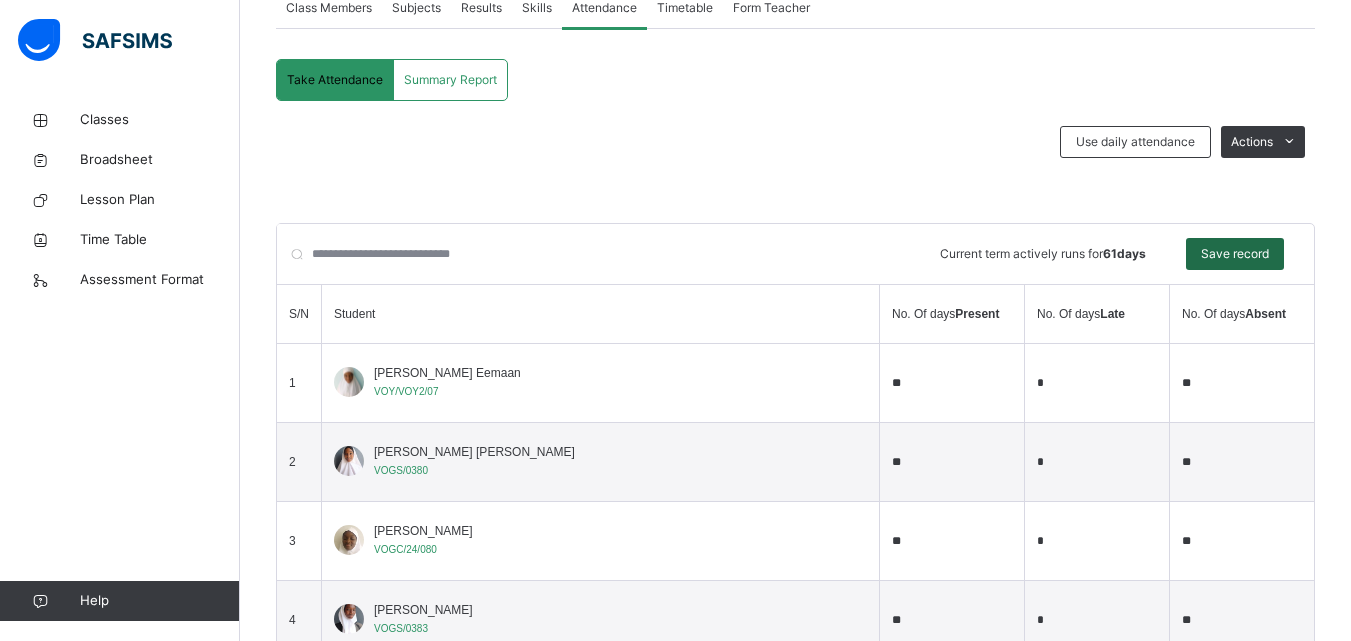 type on "***" 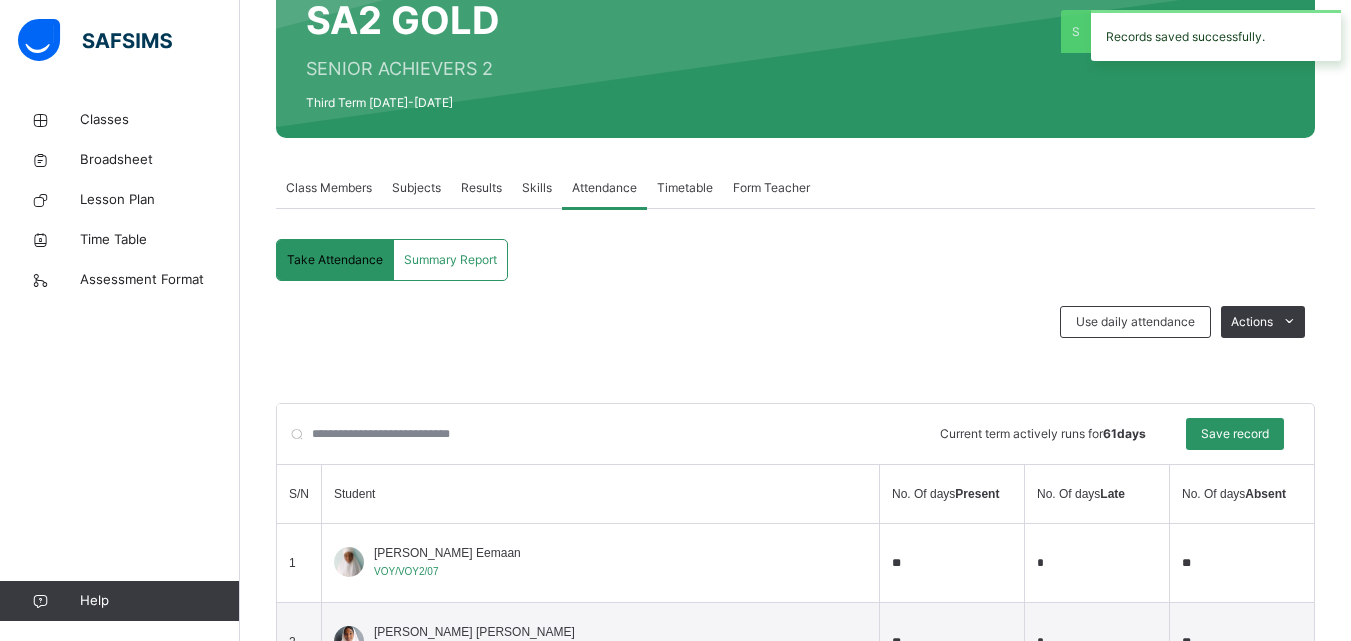 scroll, scrollTop: 388, scrollLeft: 0, axis: vertical 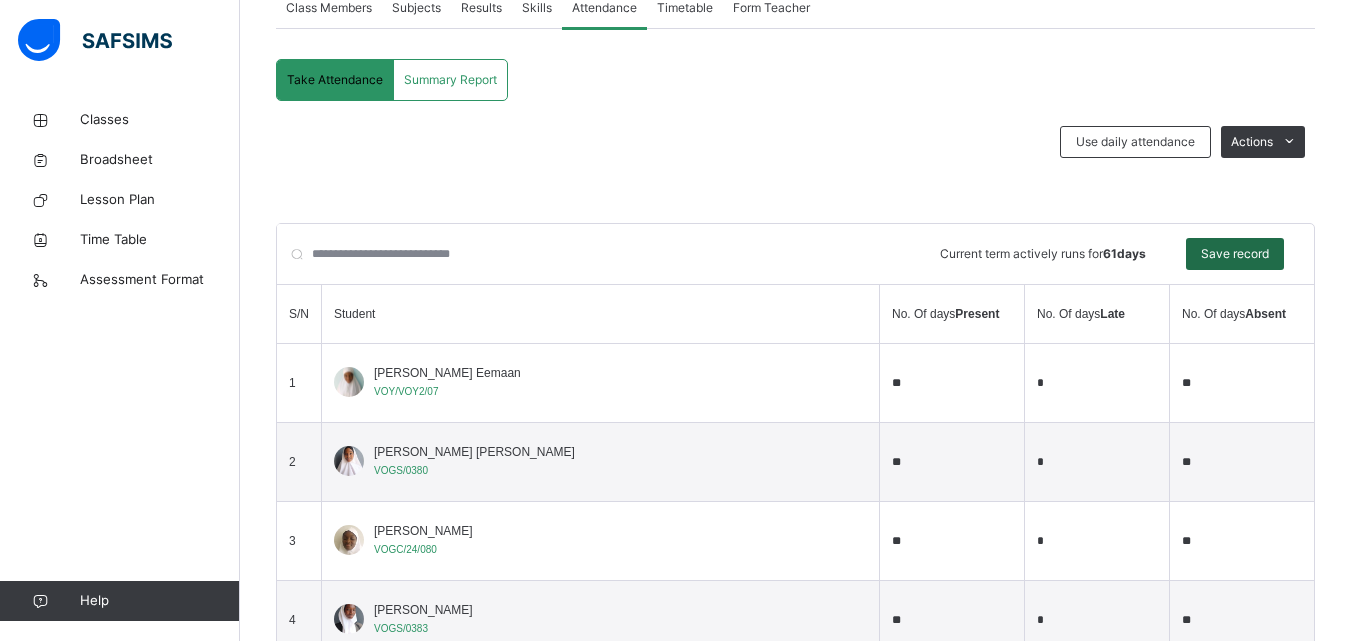 click on "Save record" at bounding box center (1235, 254) 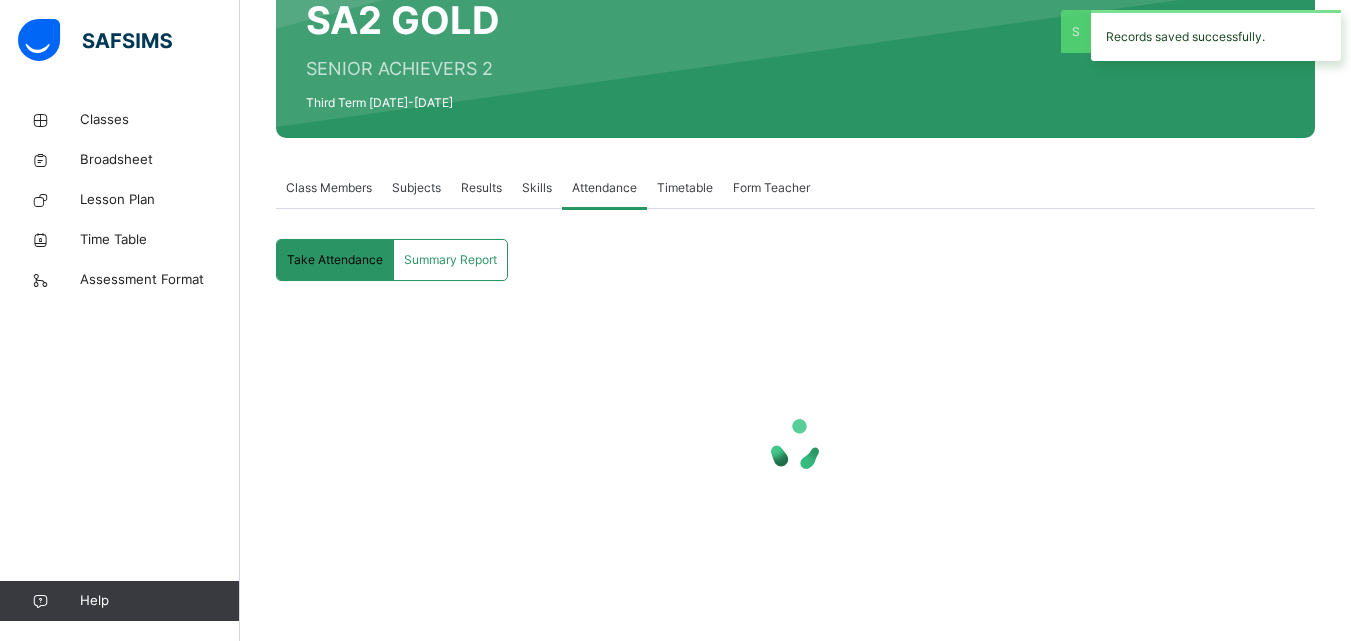 scroll, scrollTop: 208, scrollLeft: 0, axis: vertical 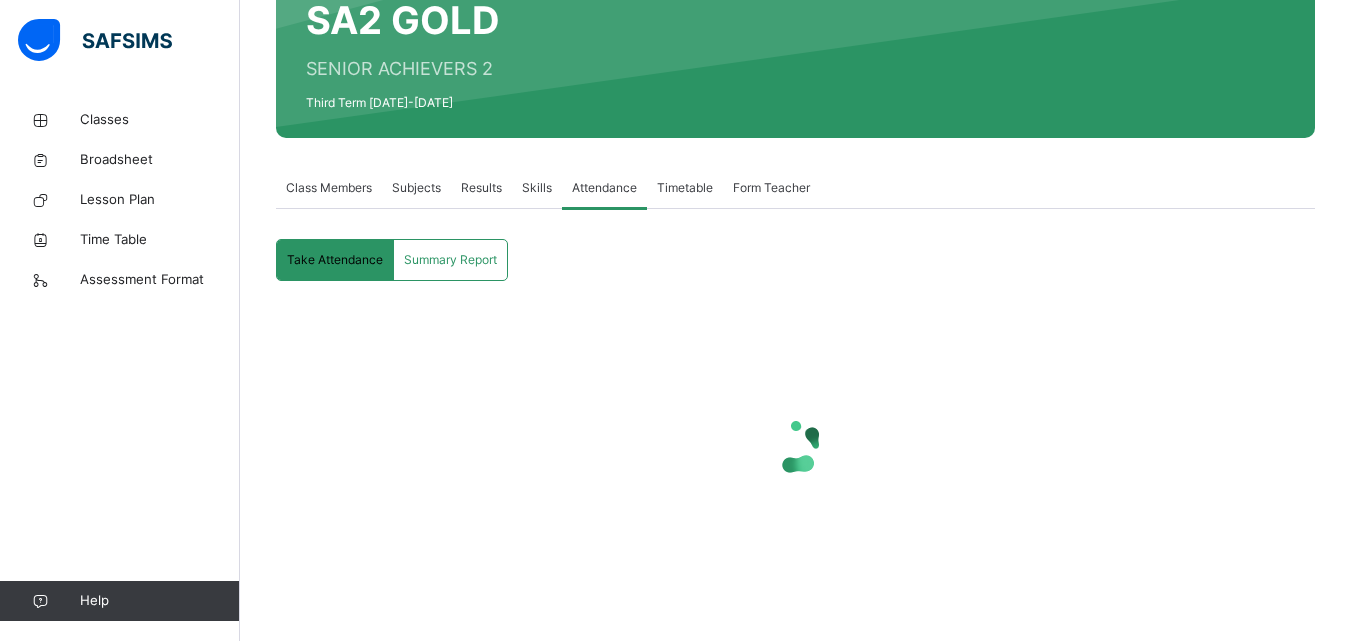click on "Results" at bounding box center (481, 188) 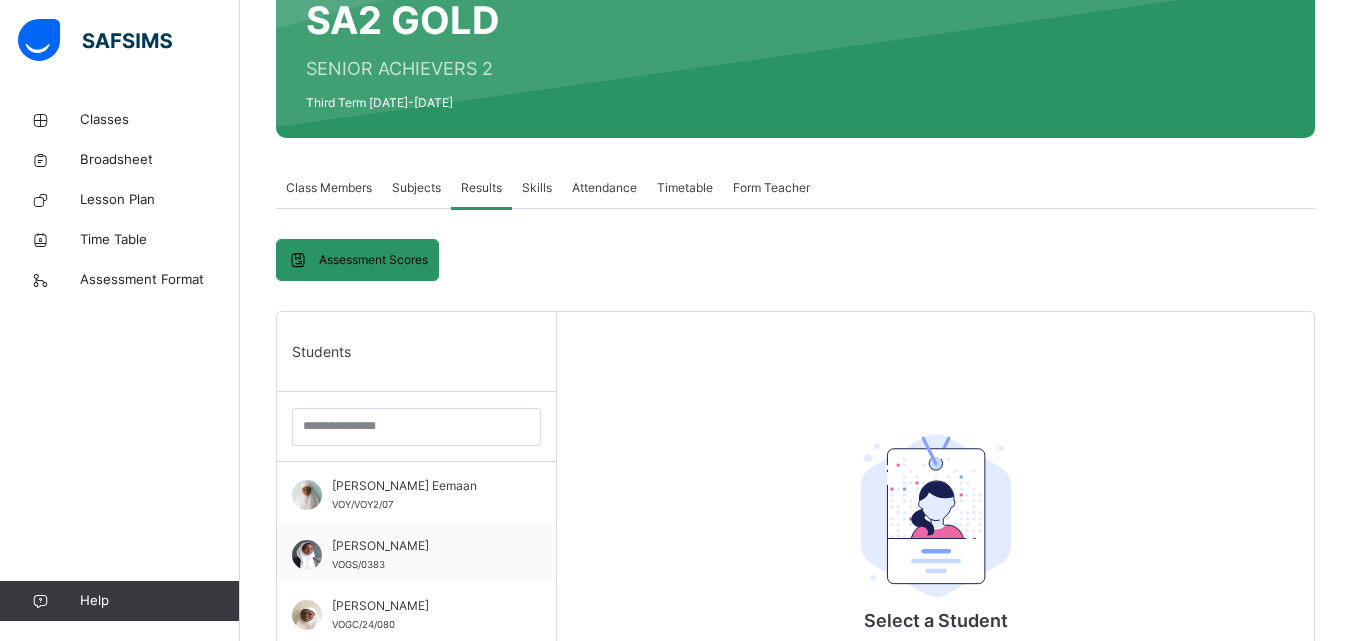 scroll, scrollTop: 388, scrollLeft: 0, axis: vertical 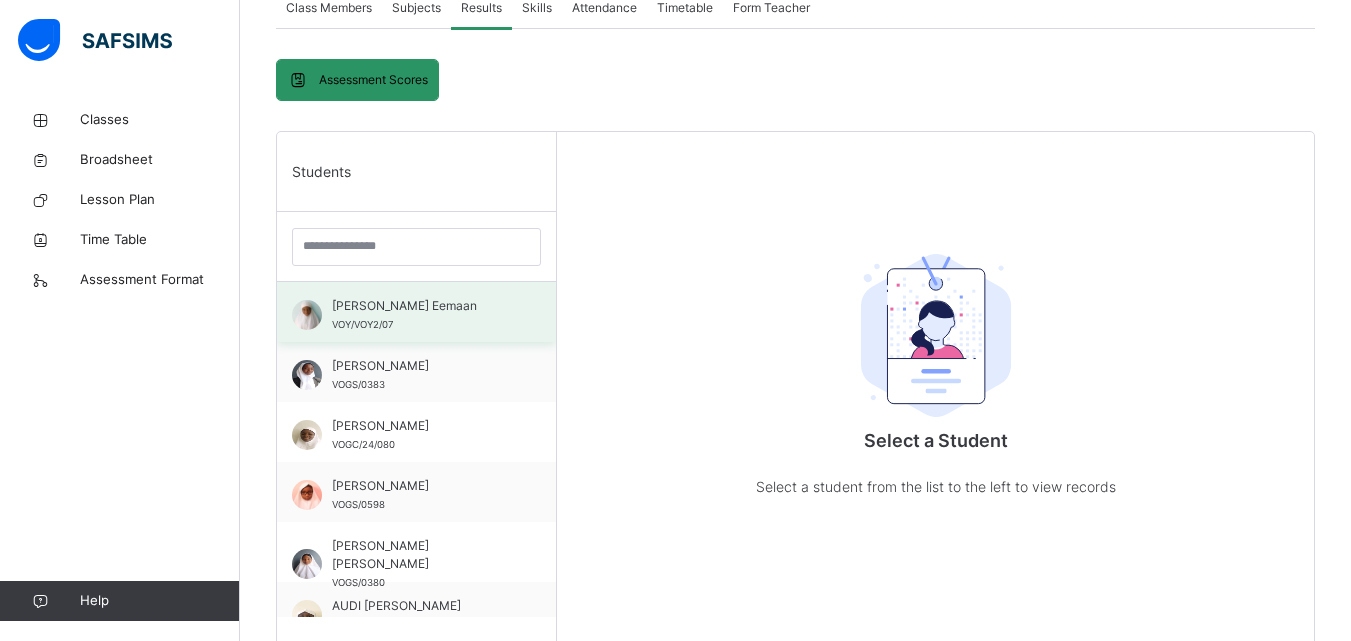 click on "[PERSON_NAME] Eemaan" at bounding box center (421, 306) 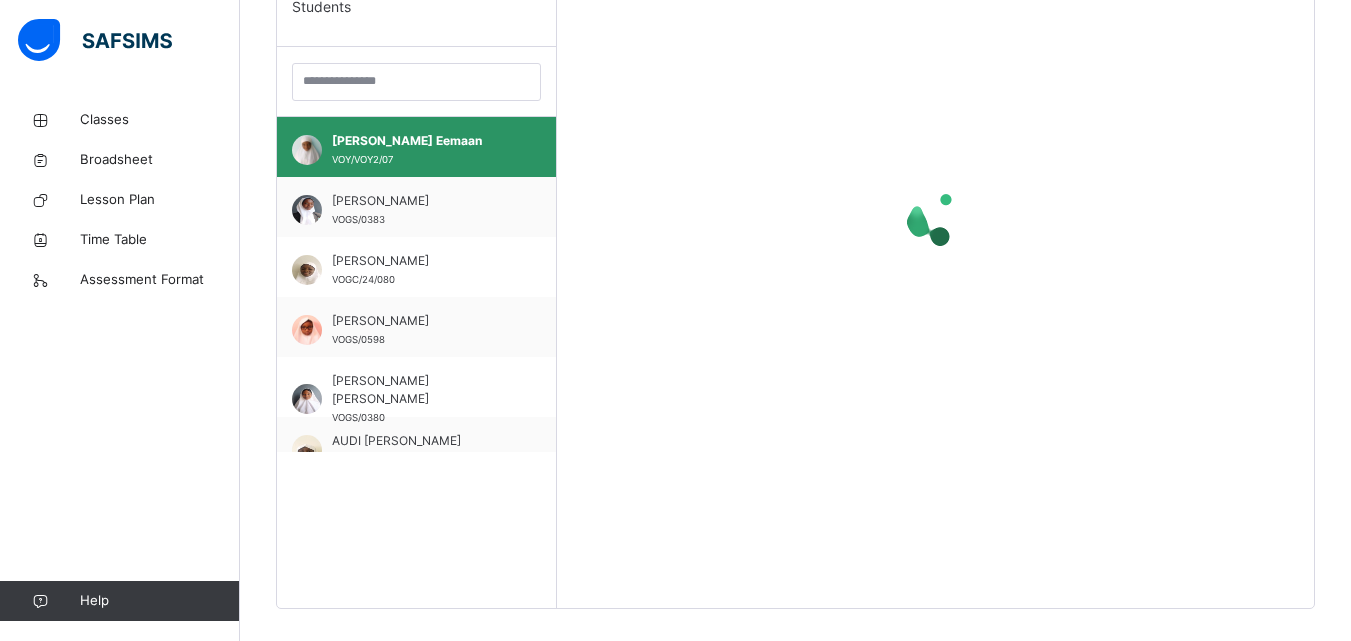 scroll, scrollTop: 557, scrollLeft: 0, axis: vertical 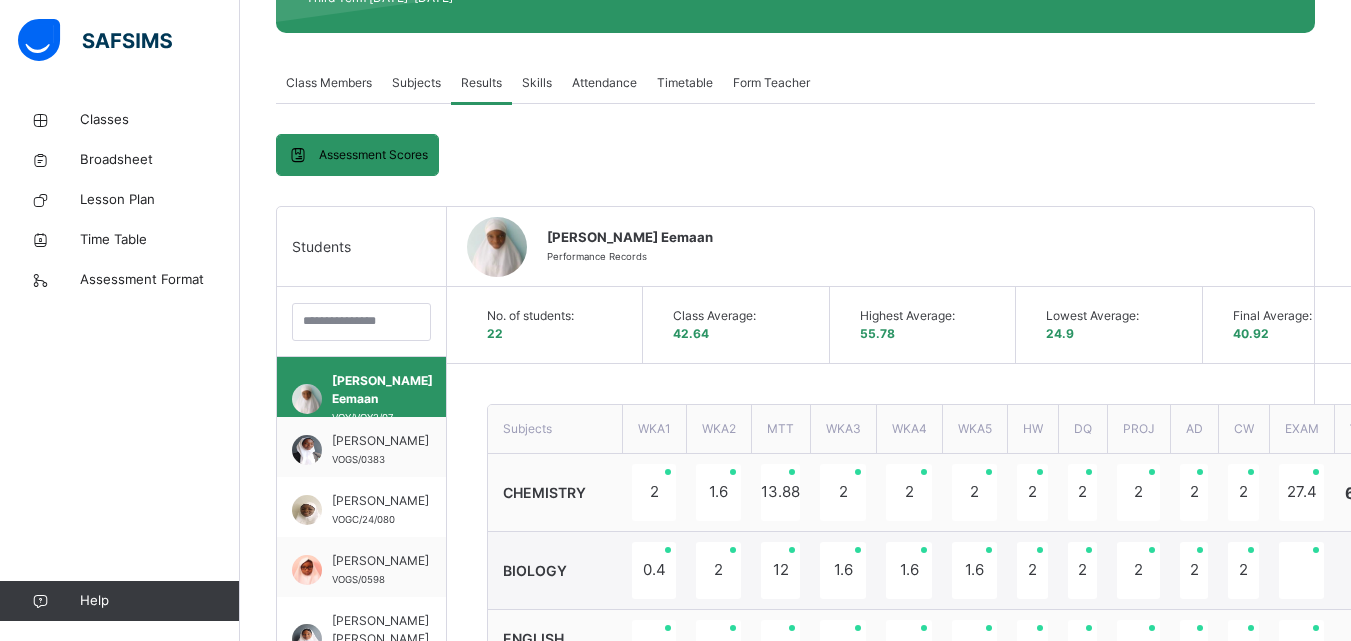 click on "Skills" at bounding box center (537, 83) 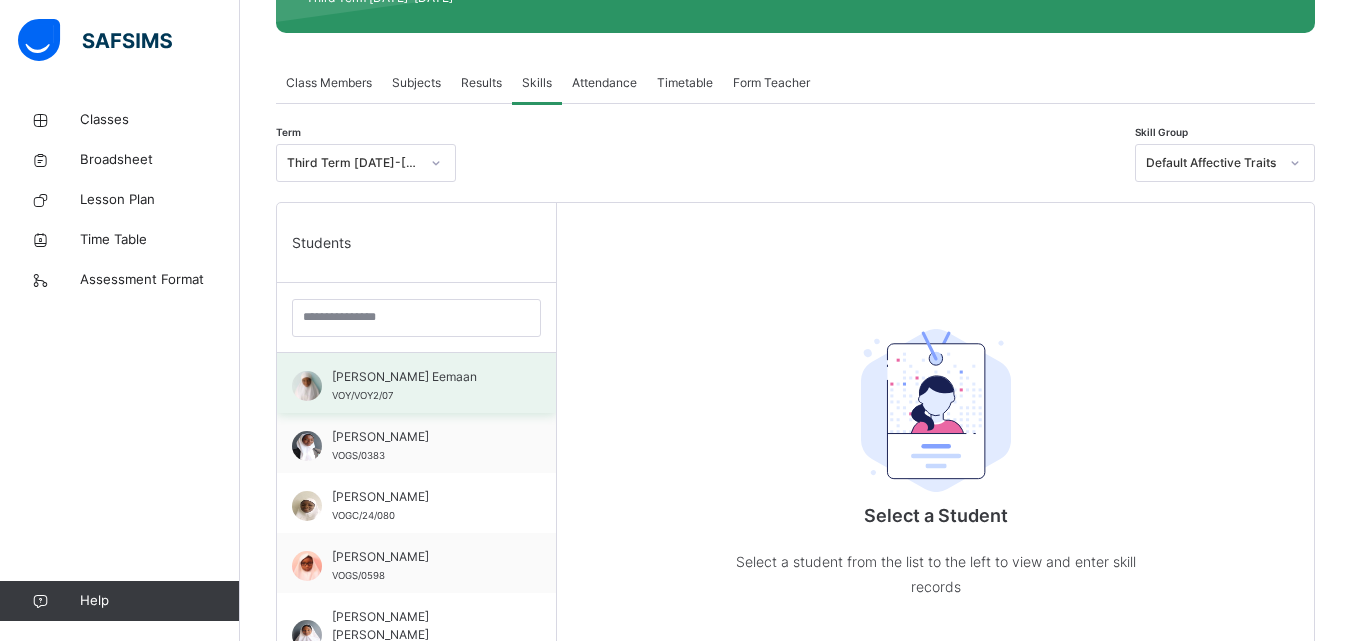 click on "[PERSON_NAME] Eemaan" at bounding box center (421, 377) 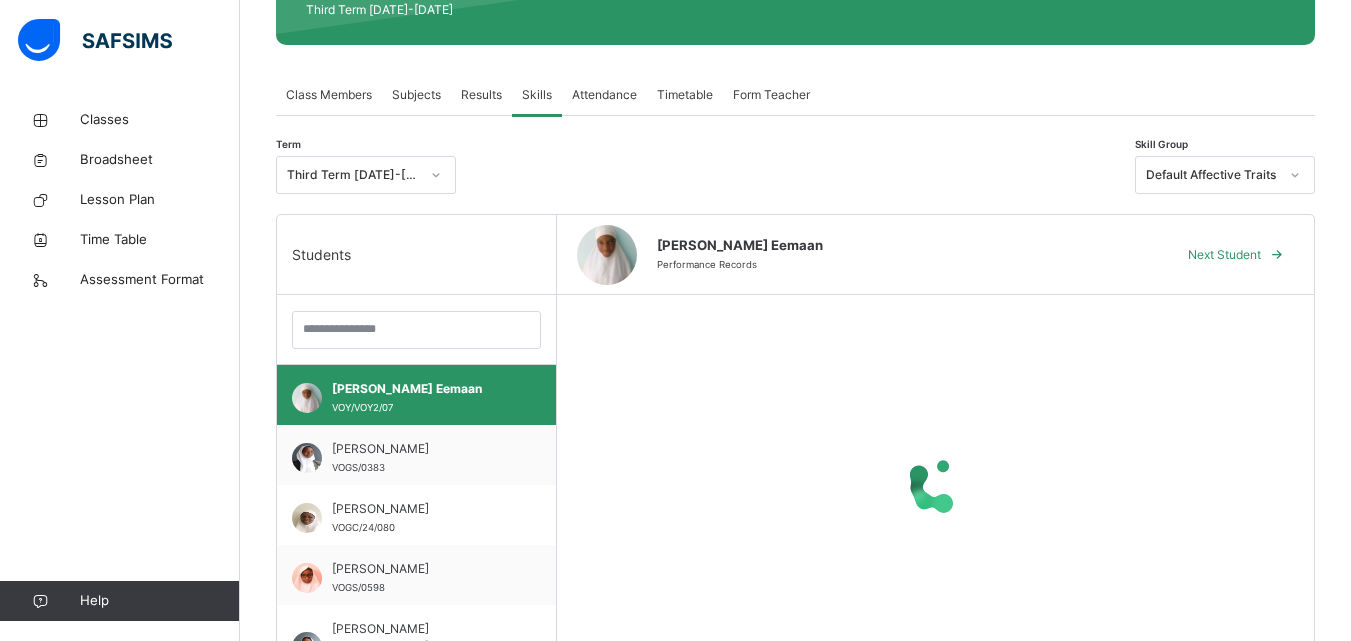 scroll, scrollTop: 303, scrollLeft: 0, axis: vertical 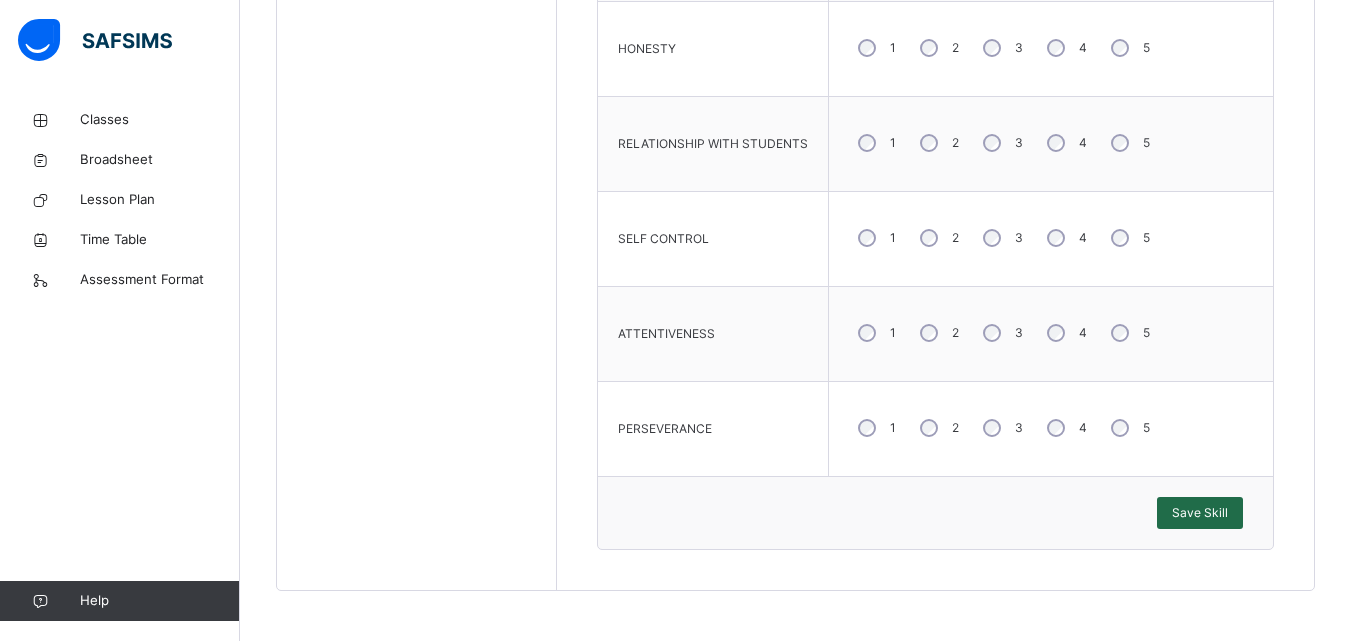 click on "Save Skill" at bounding box center (1200, 513) 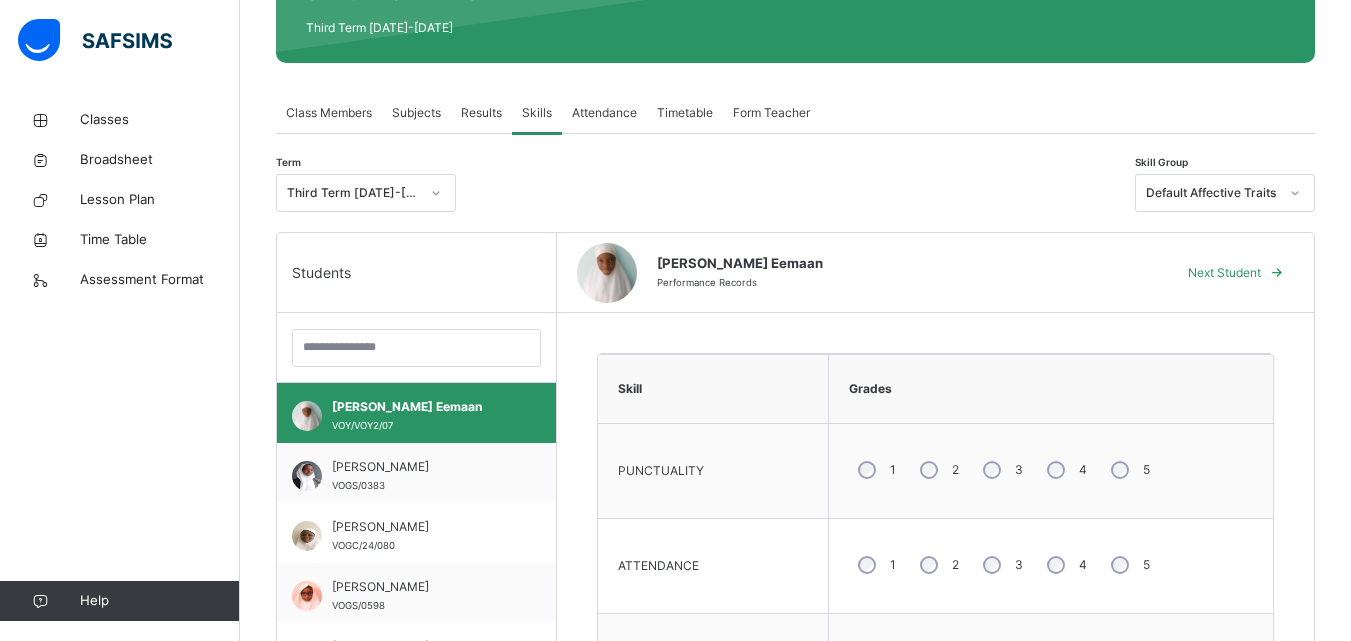 scroll, scrollTop: 268, scrollLeft: 0, axis: vertical 